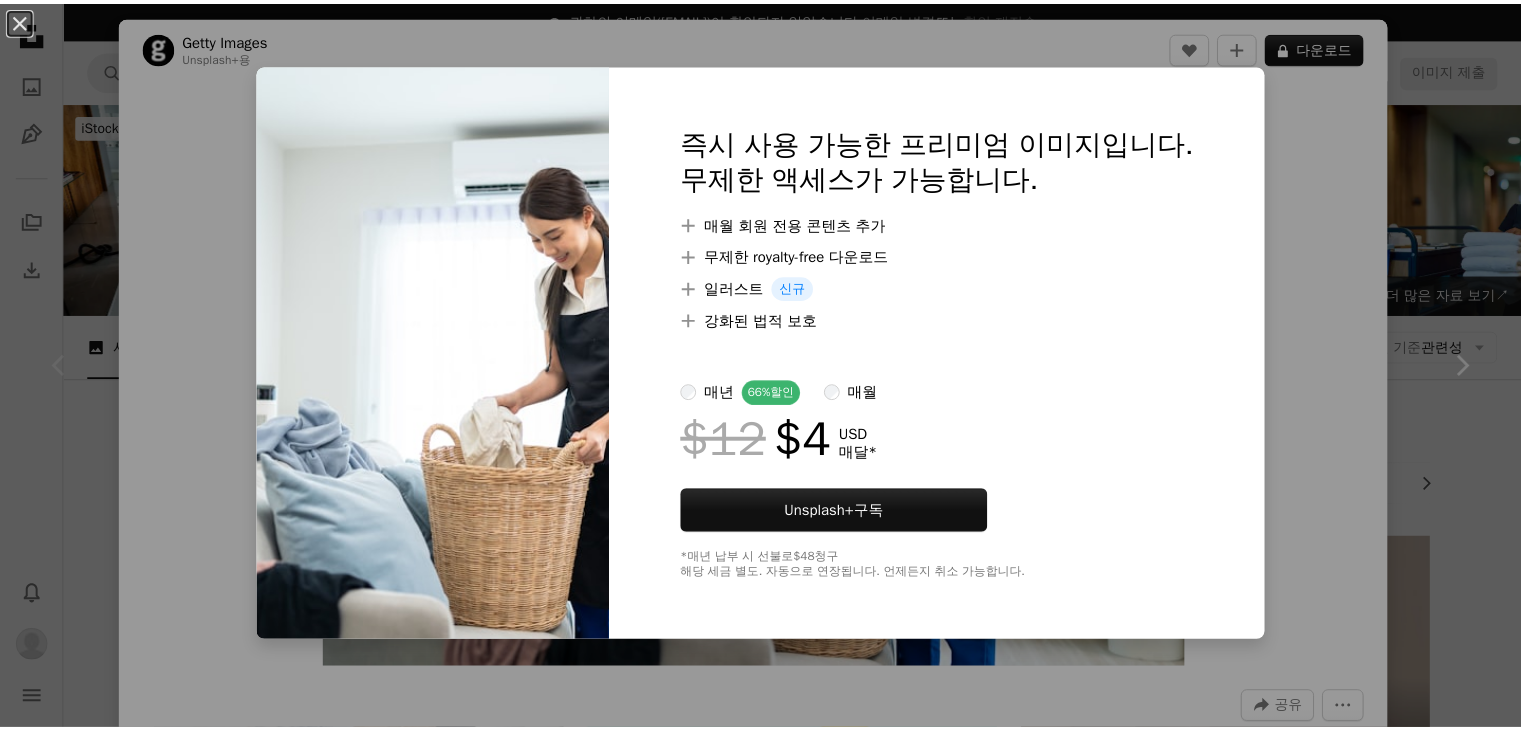 scroll, scrollTop: 200, scrollLeft: 0, axis: vertical 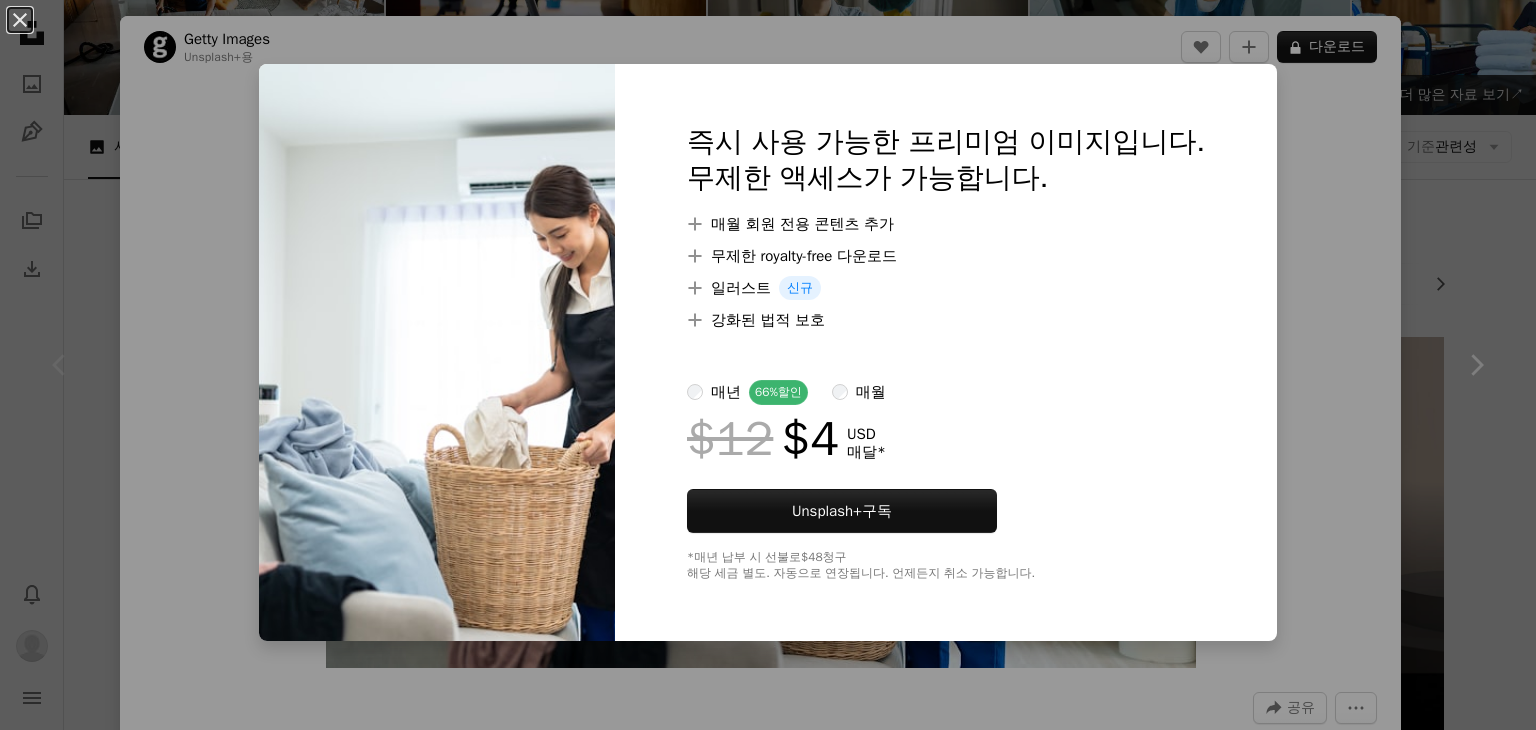click on "An X shape 즉시 사용 가능한 프리미엄 이미지입니다. 무제한 액세스가 가능합니다. A plus sign 매월 회원 전용 콘텐츠 추가 A plus sign 무제한 royalty-free 다운로드 A plus sign 일러스트  신규 A plus sign 강화된 법적 보호 매년 66%  할인 매월 $12   $4 USD 매달 * Unsplash+  구독 *매년 납부 시 선불로  $48  청구 해당 세금 별도. 자동으로 연장됩니다. 언제든지 취소 가능합니다." at bounding box center [768, 365] 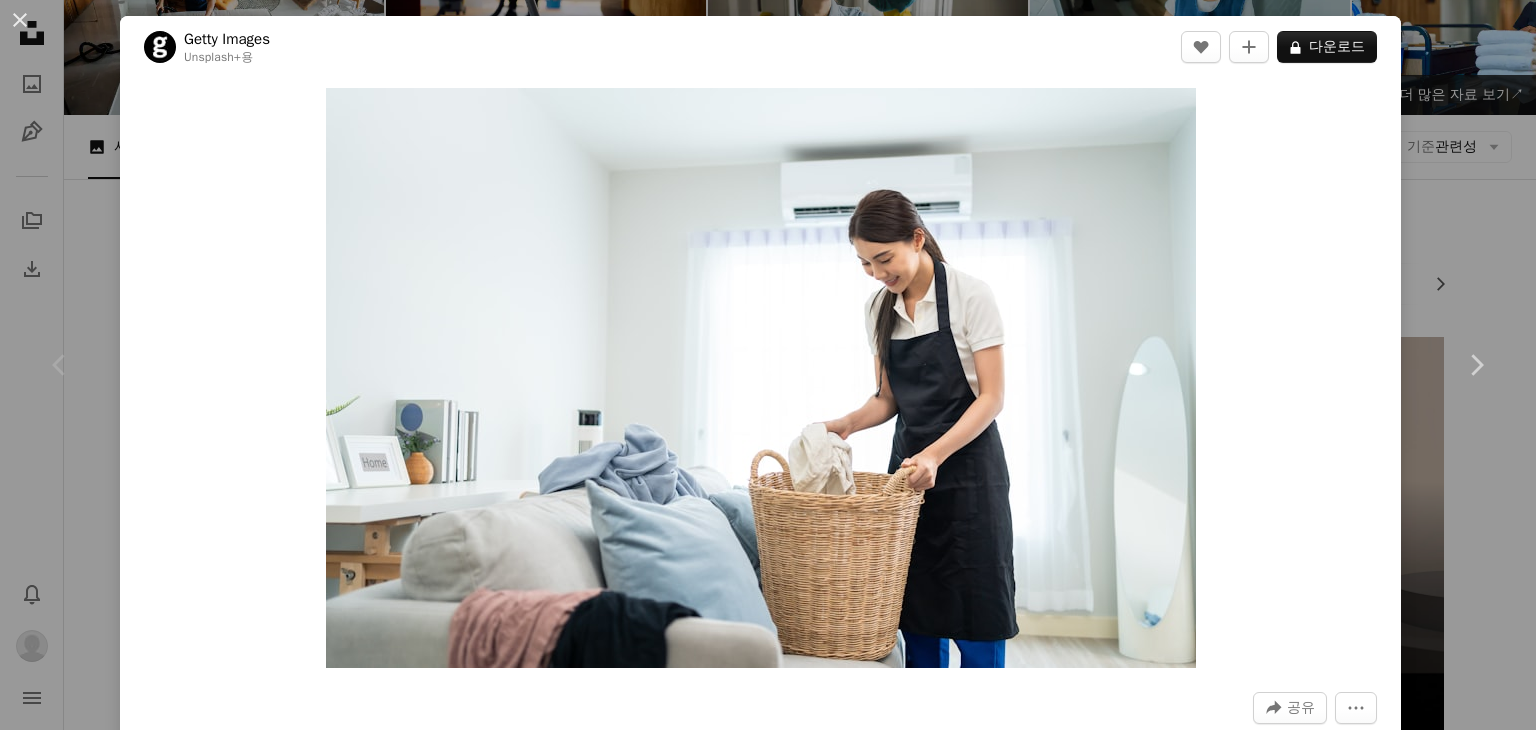 click on "[DATE]" at bounding box center [768, 365] 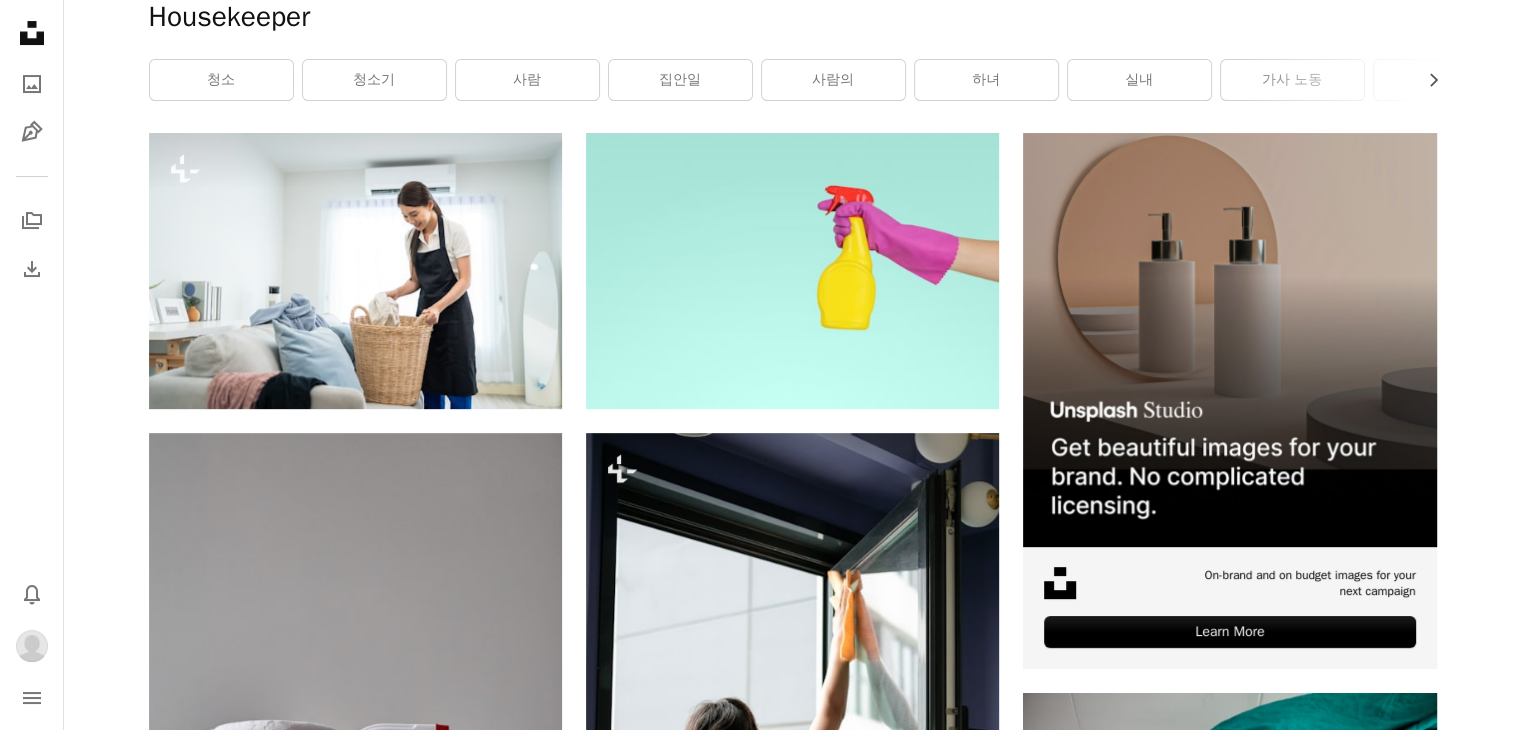 scroll, scrollTop: 200, scrollLeft: 0, axis: vertical 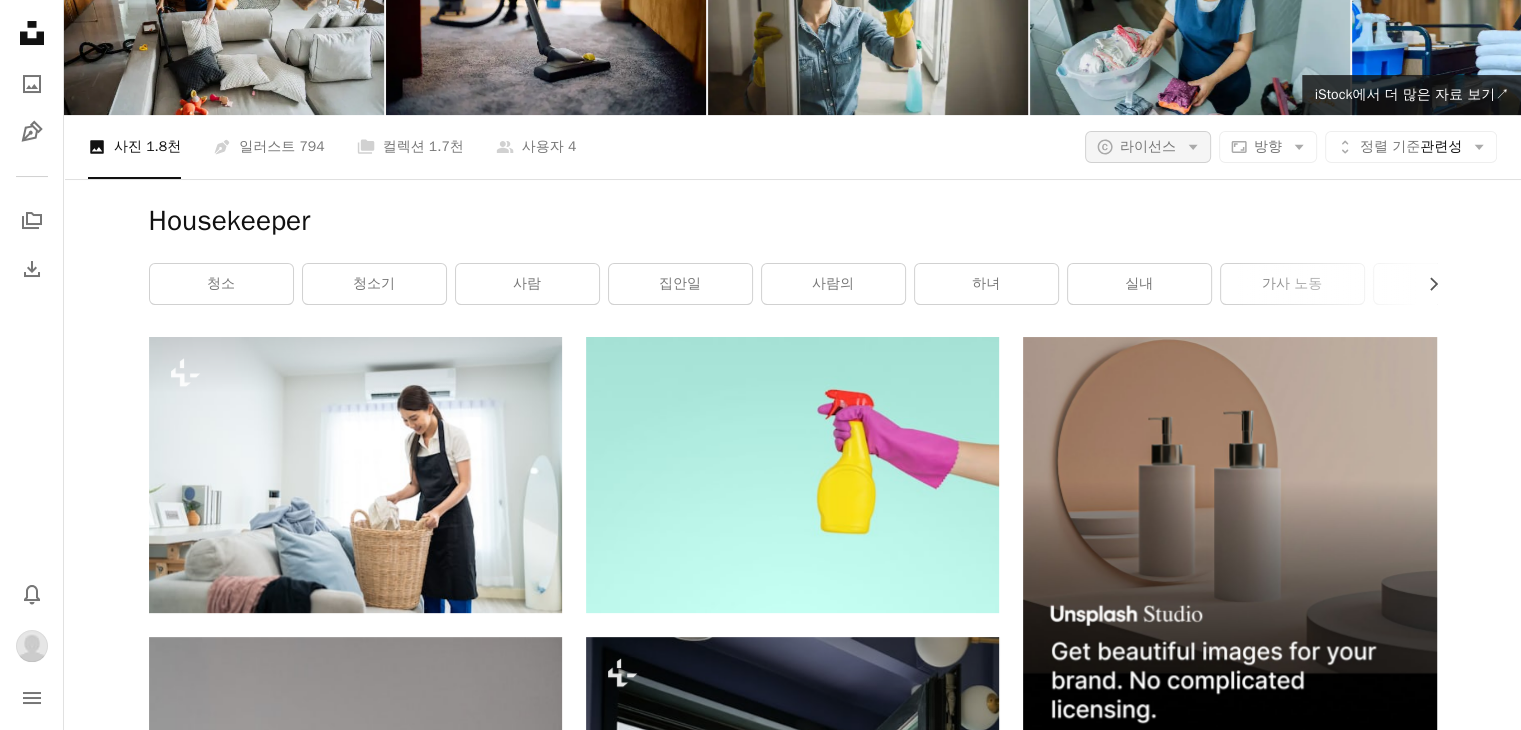 click on "라이선스" at bounding box center (1148, 146) 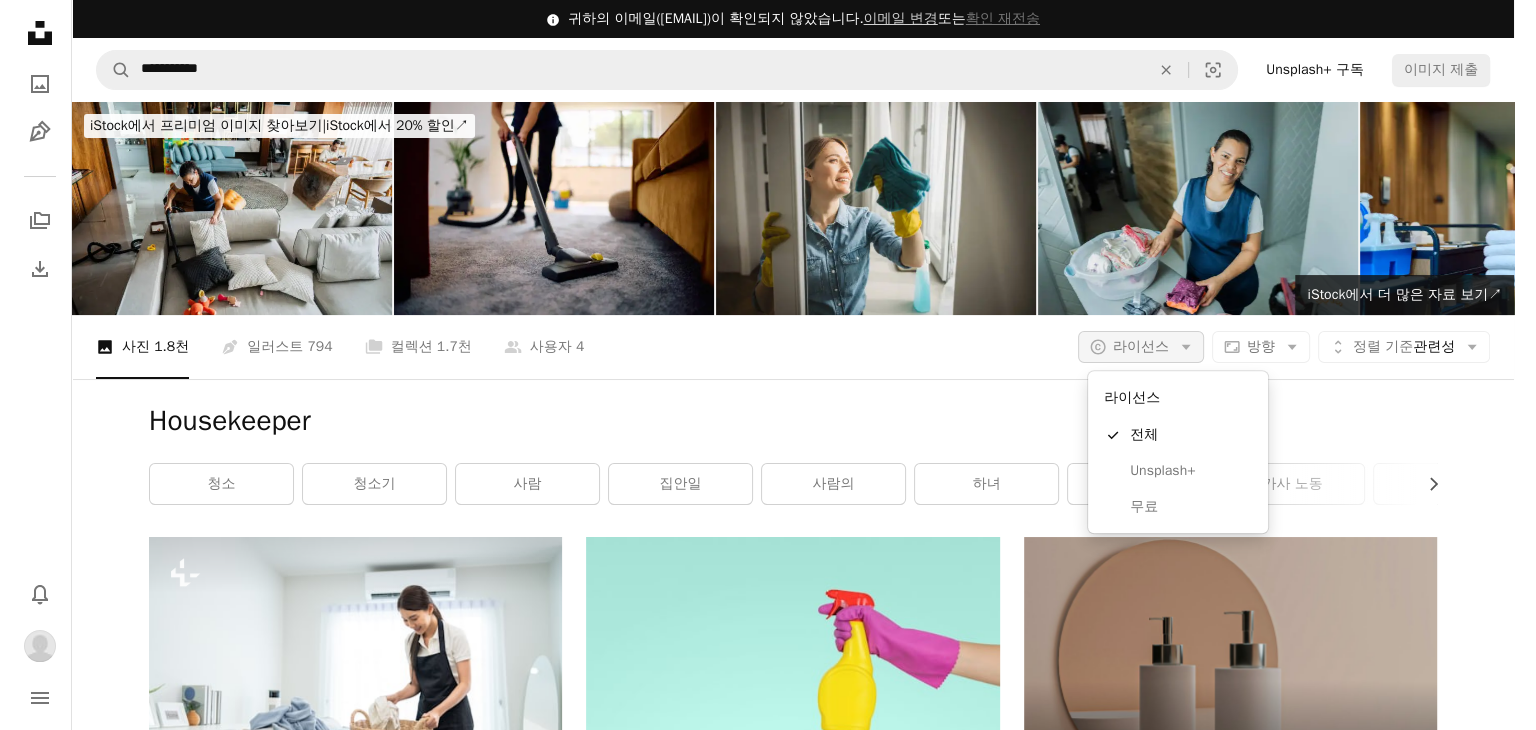 scroll, scrollTop: 0, scrollLeft: 0, axis: both 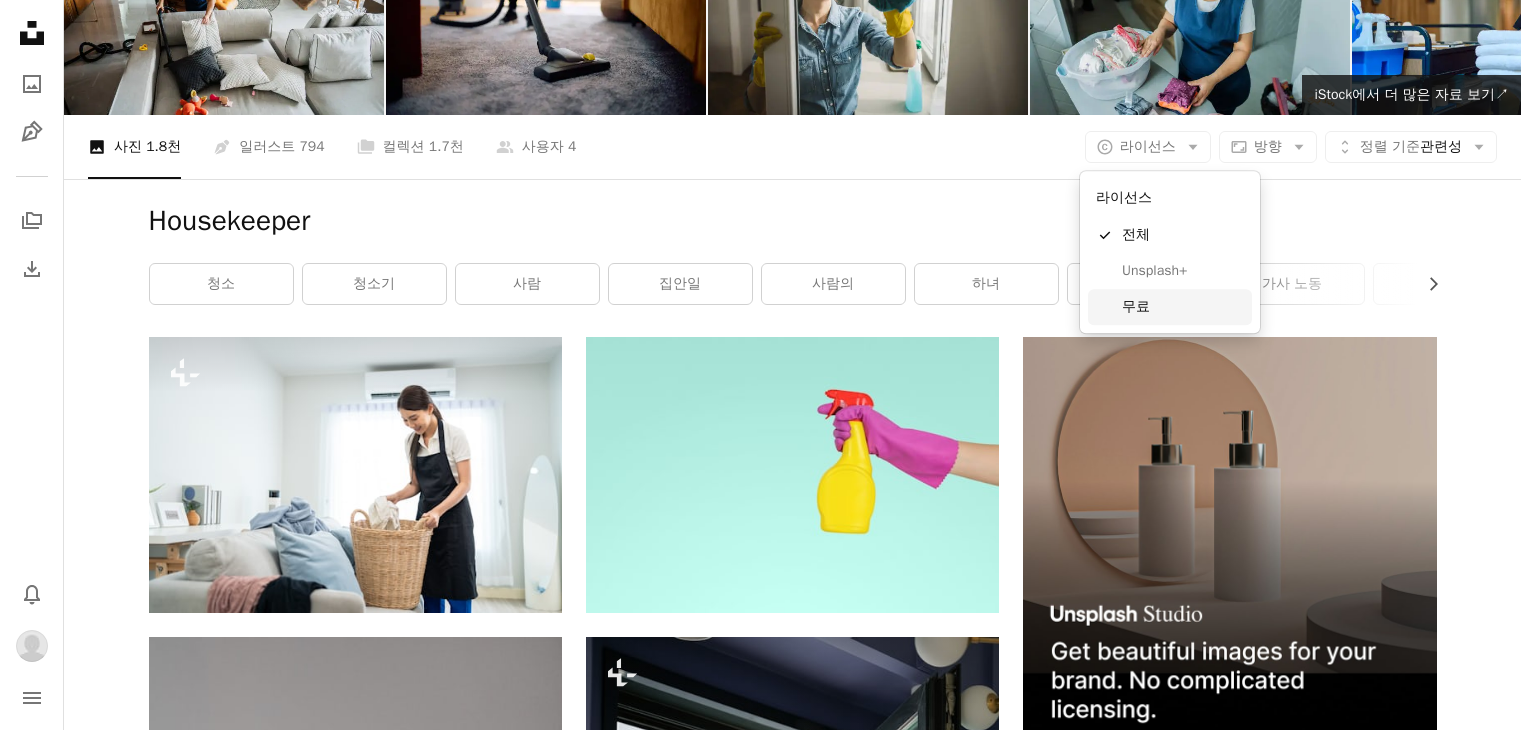 click on "무료" at bounding box center (1183, 307) 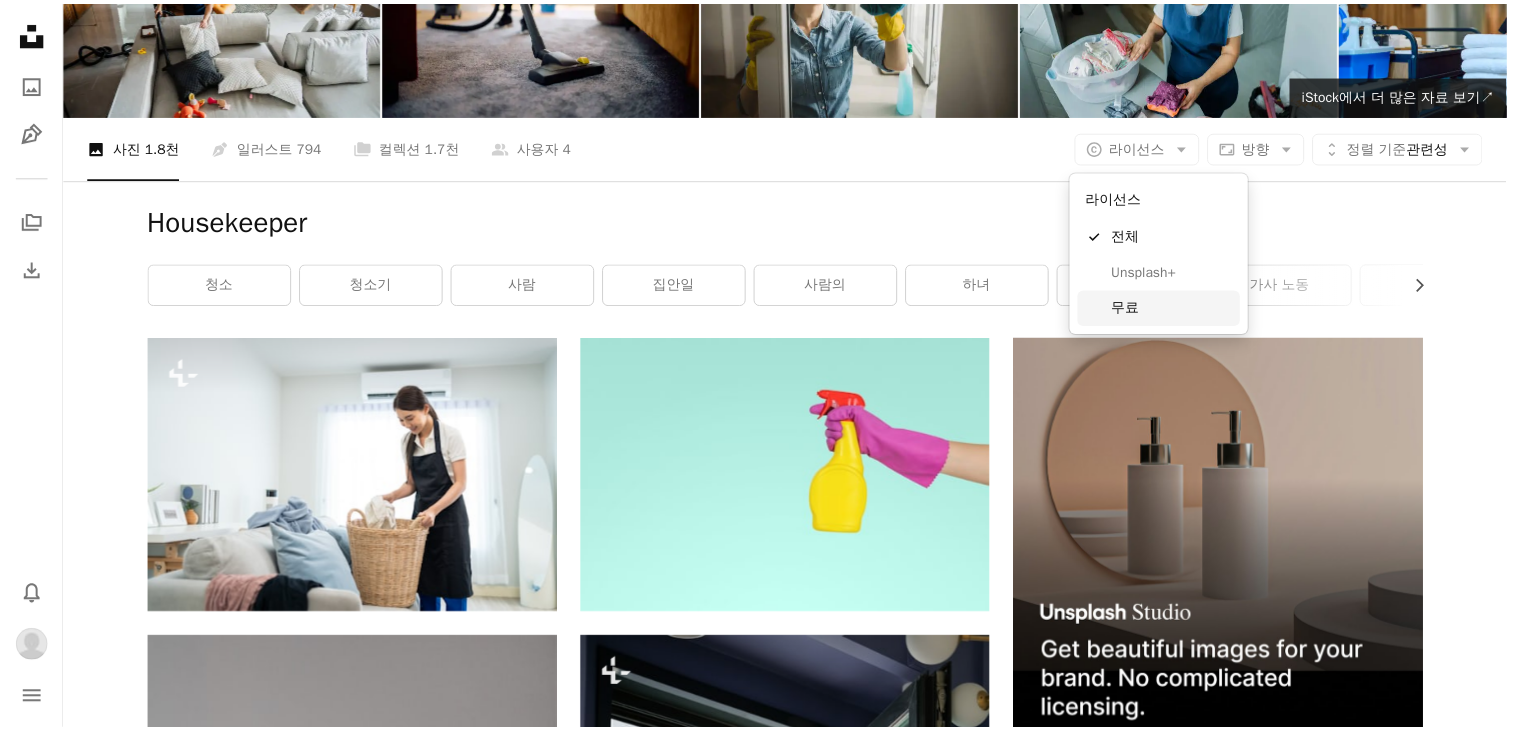 scroll, scrollTop: 200, scrollLeft: 0, axis: vertical 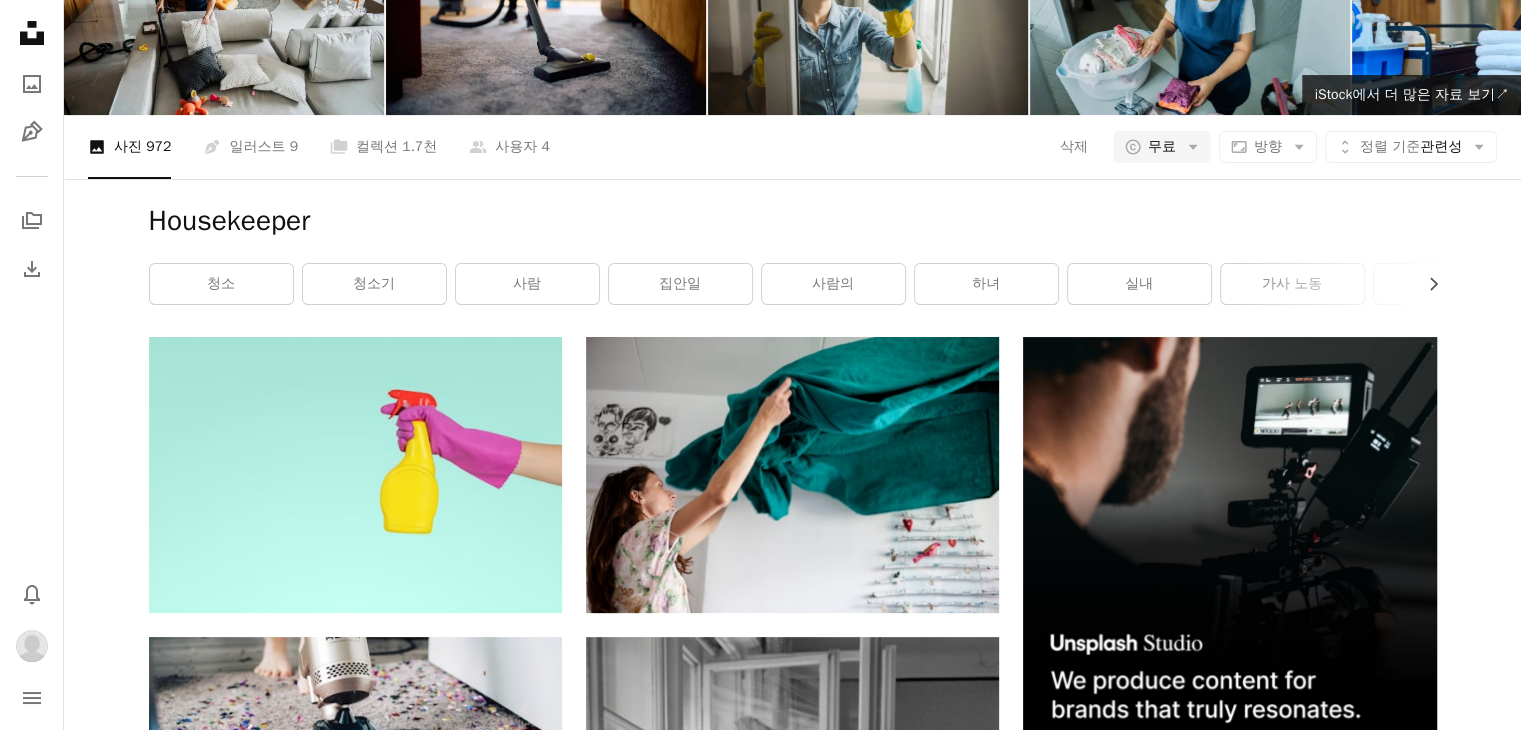 click on "더 로드" at bounding box center (793, 4147) 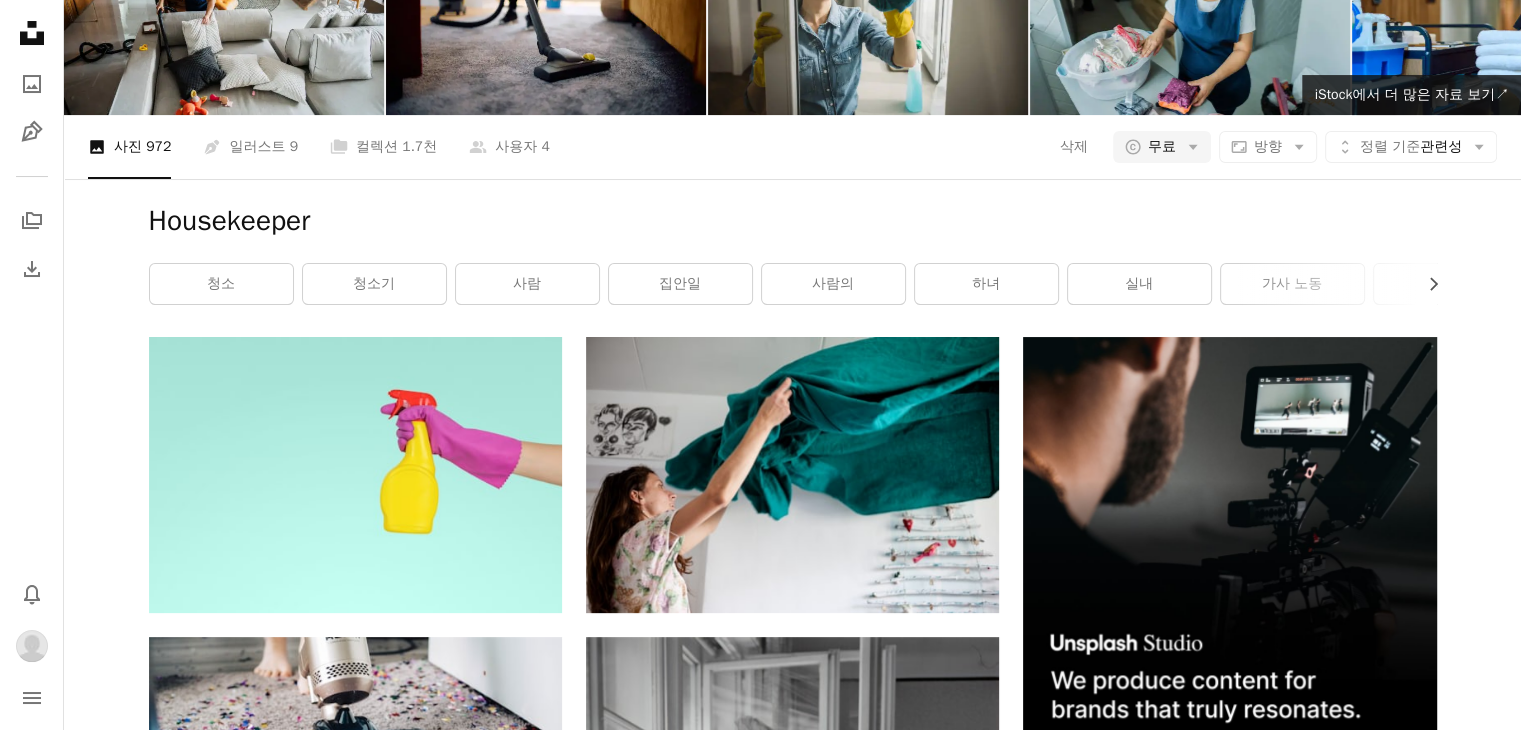 scroll, scrollTop: 10200, scrollLeft: 0, axis: vertical 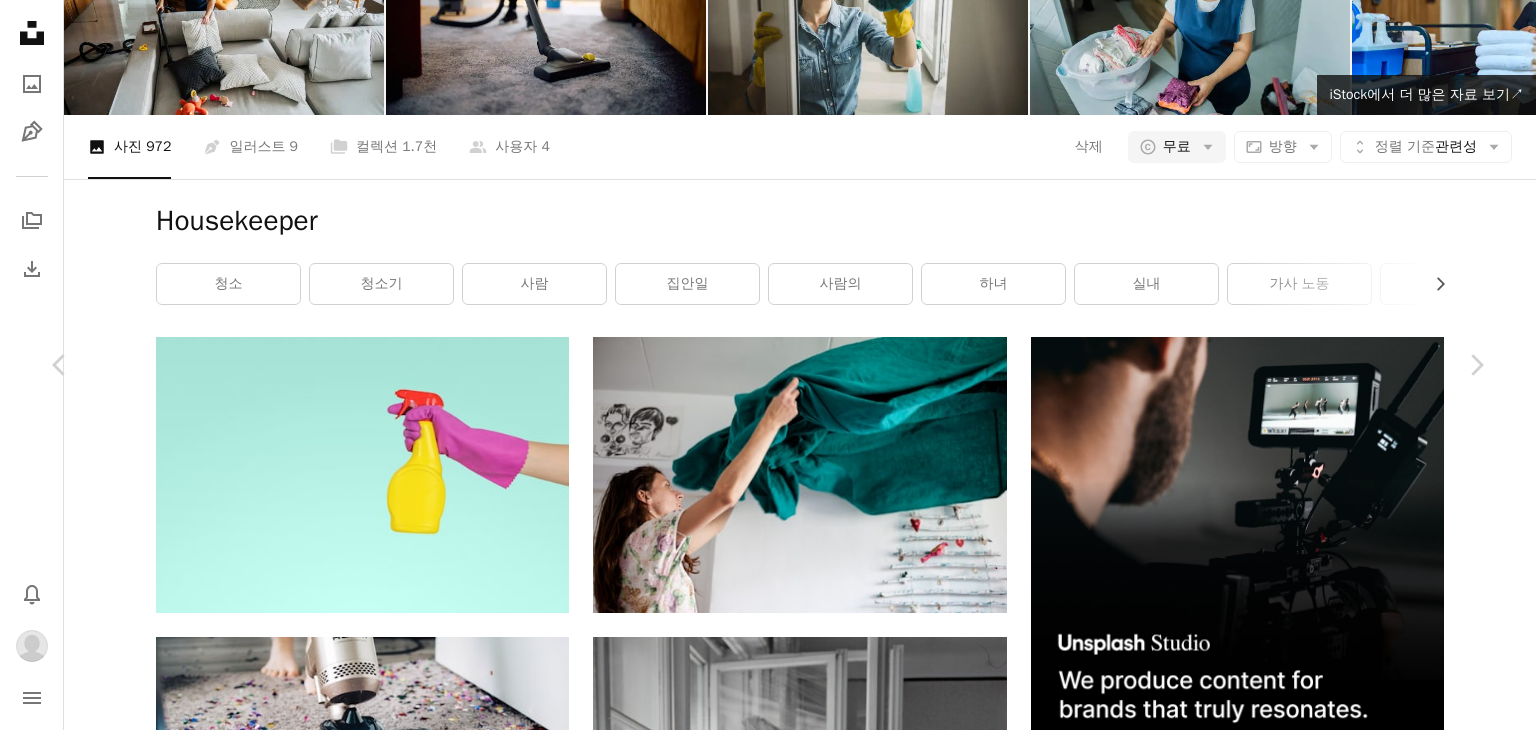 click on "다운로드" at bounding box center (1303, 14429) 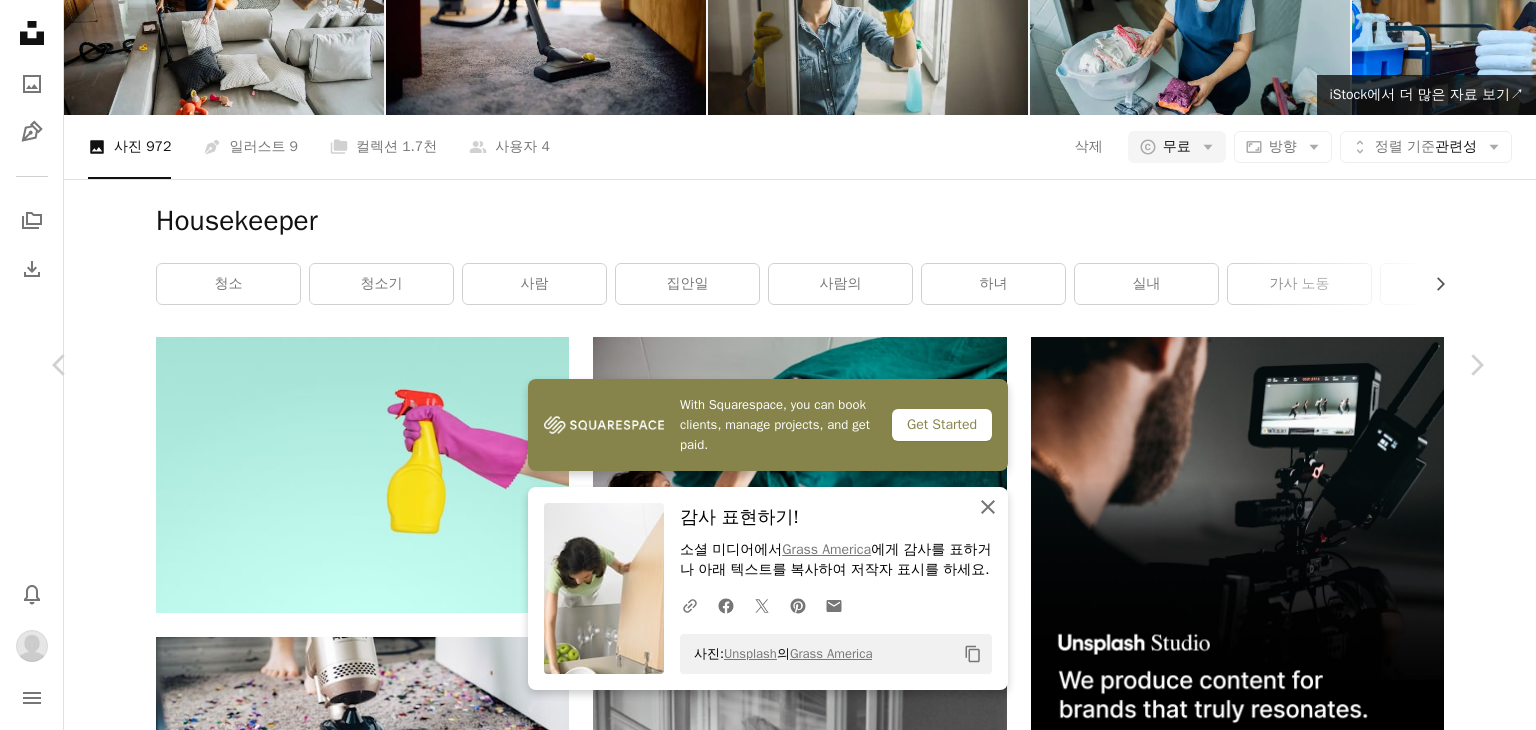 click on "An X shape" 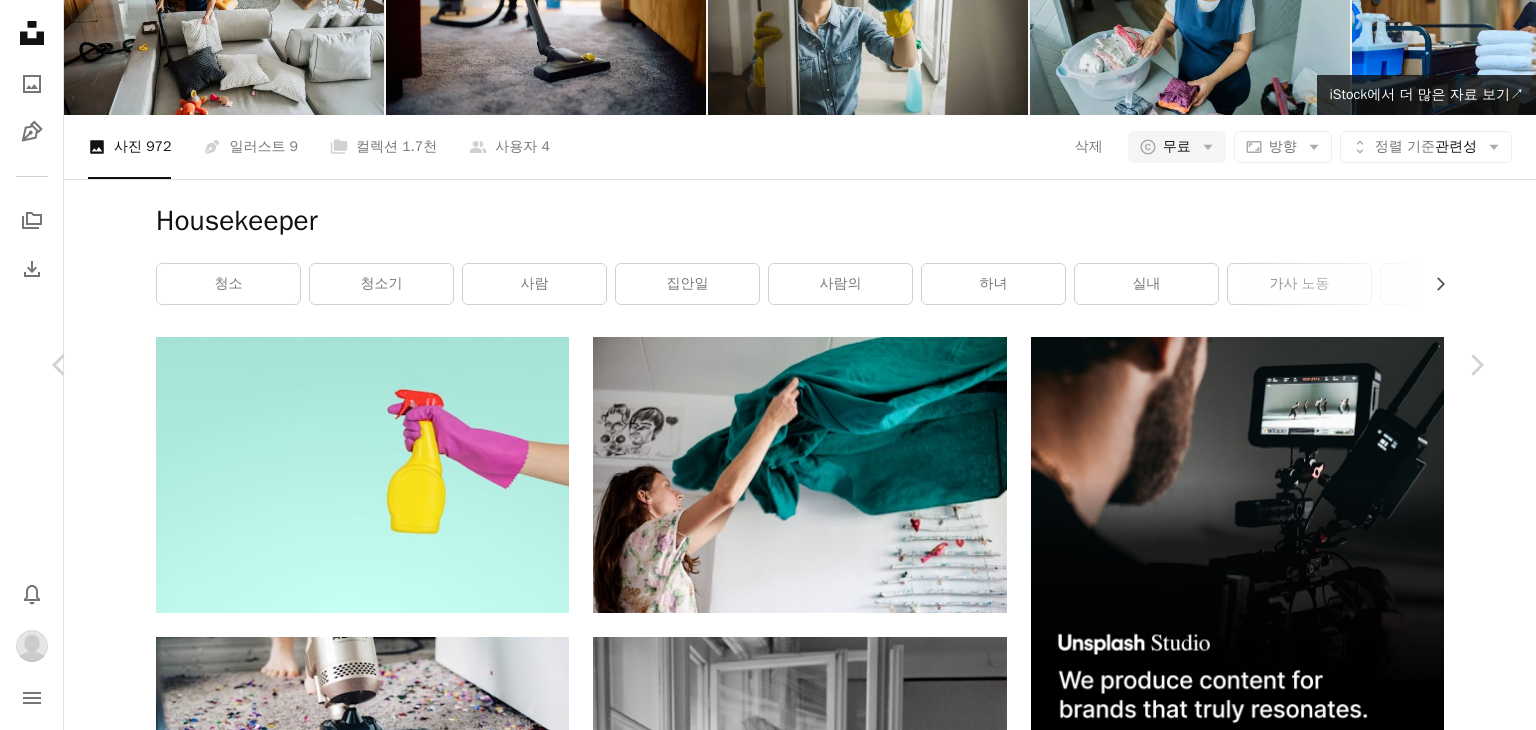 click on "[DATE]" at bounding box center (768, 14747) 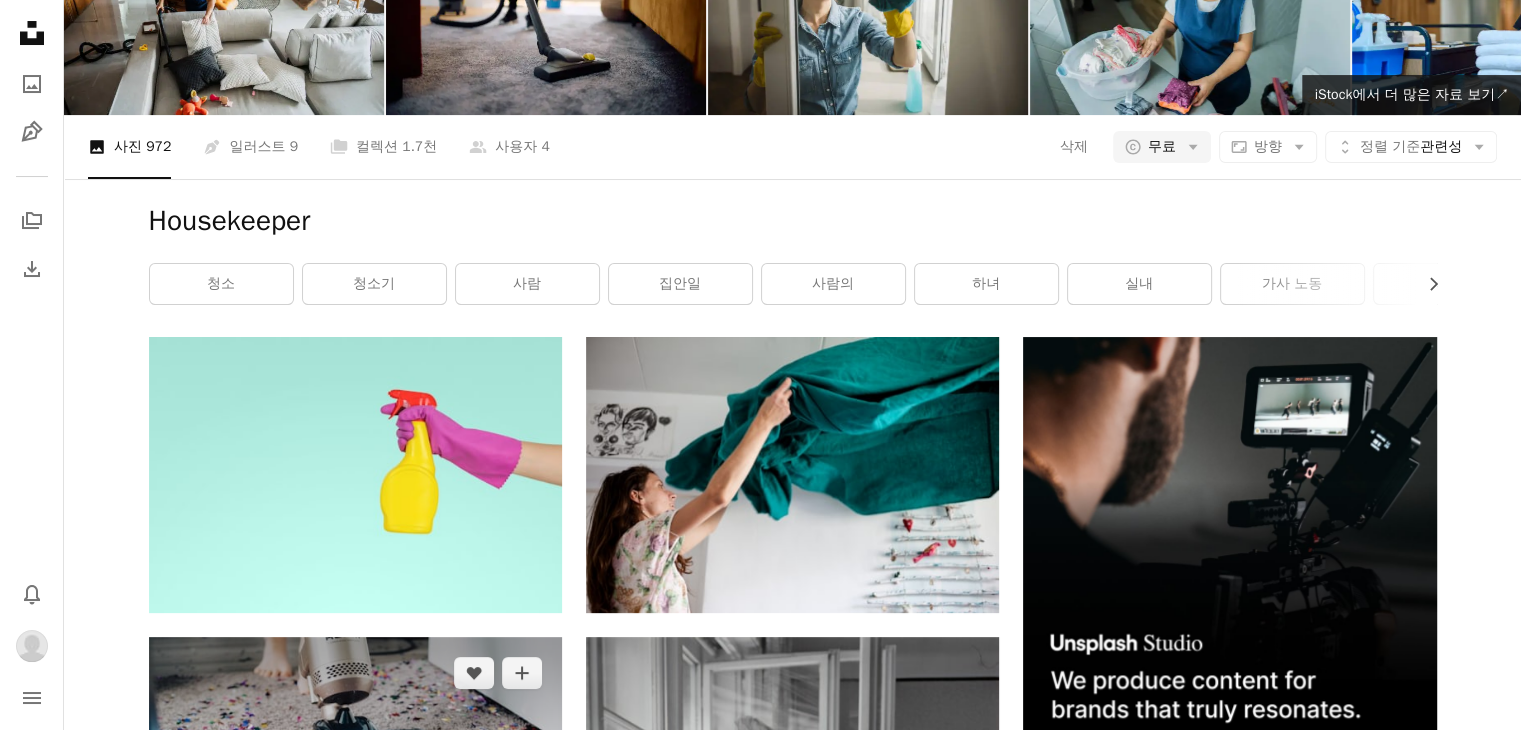 scroll, scrollTop: 600, scrollLeft: 0, axis: vertical 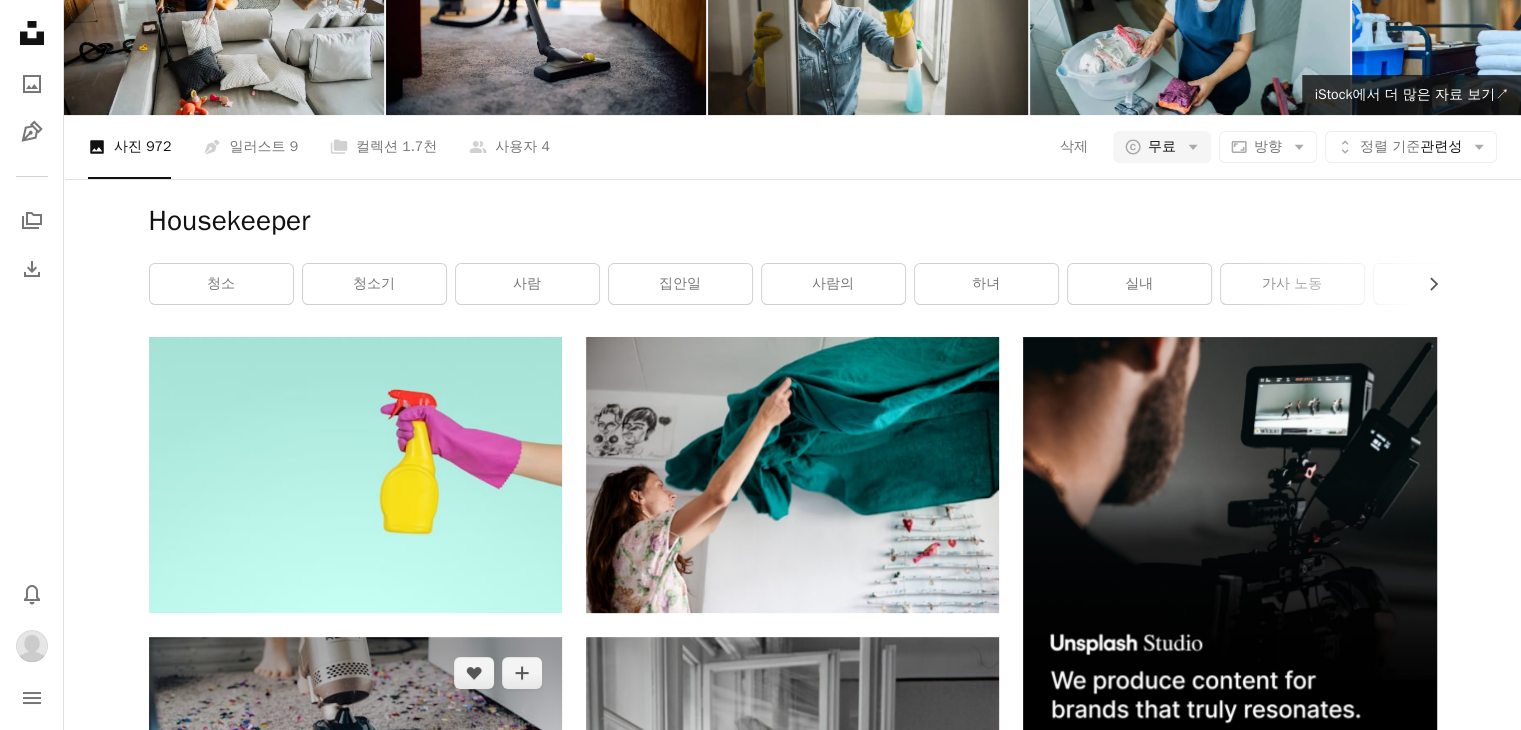 click at bounding box center (355, 792) 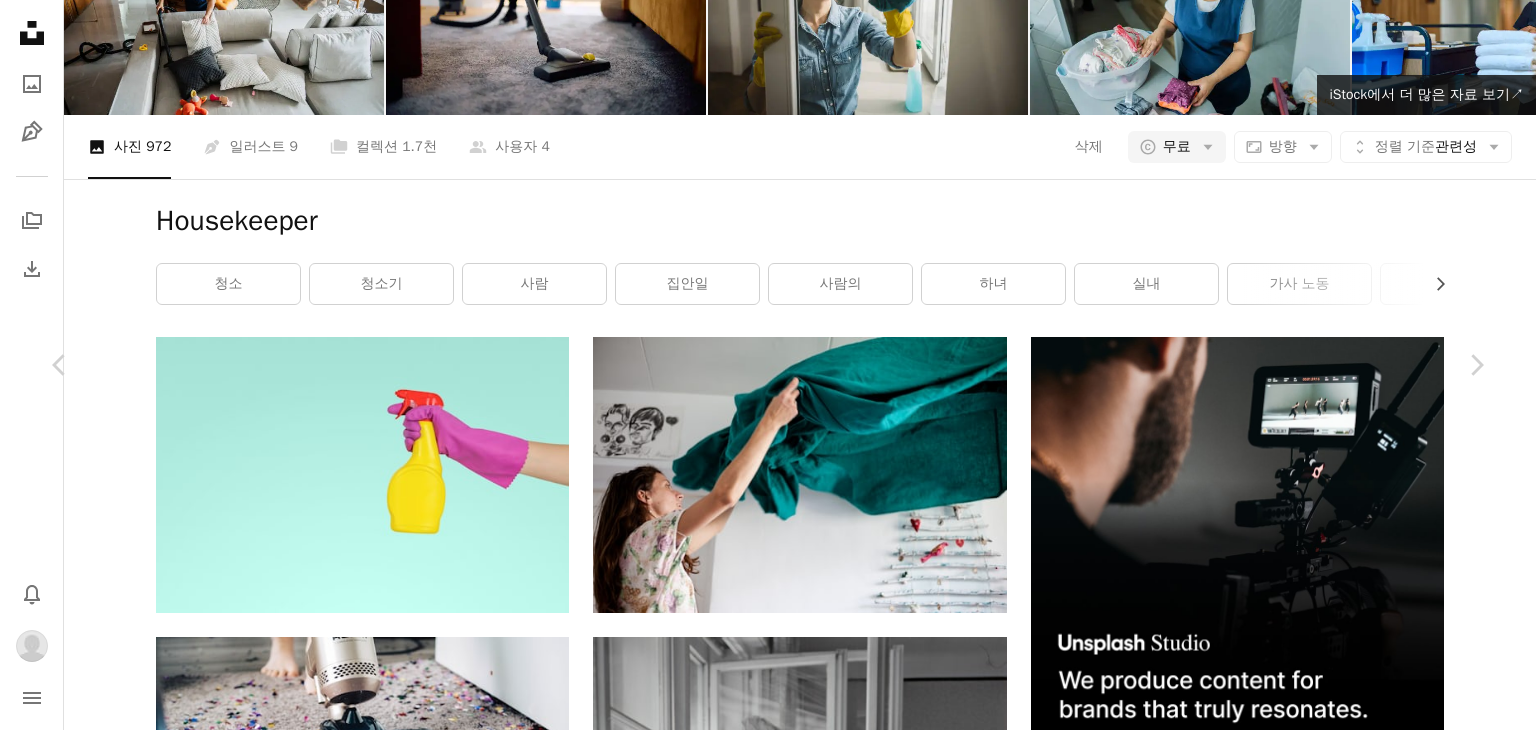 click on "다운로드" at bounding box center (1303, 14429) 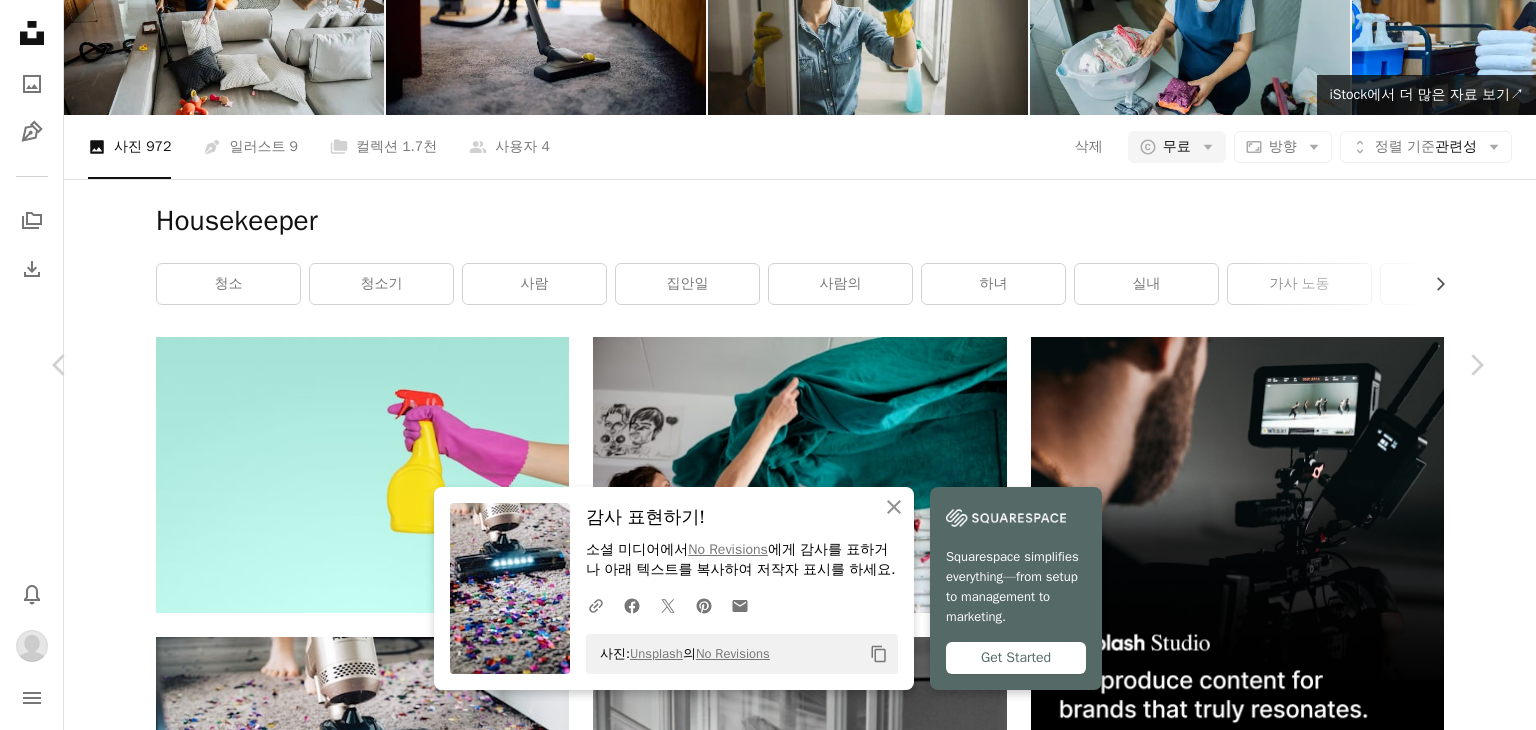 click on "[DATE]" at bounding box center (768, 14747) 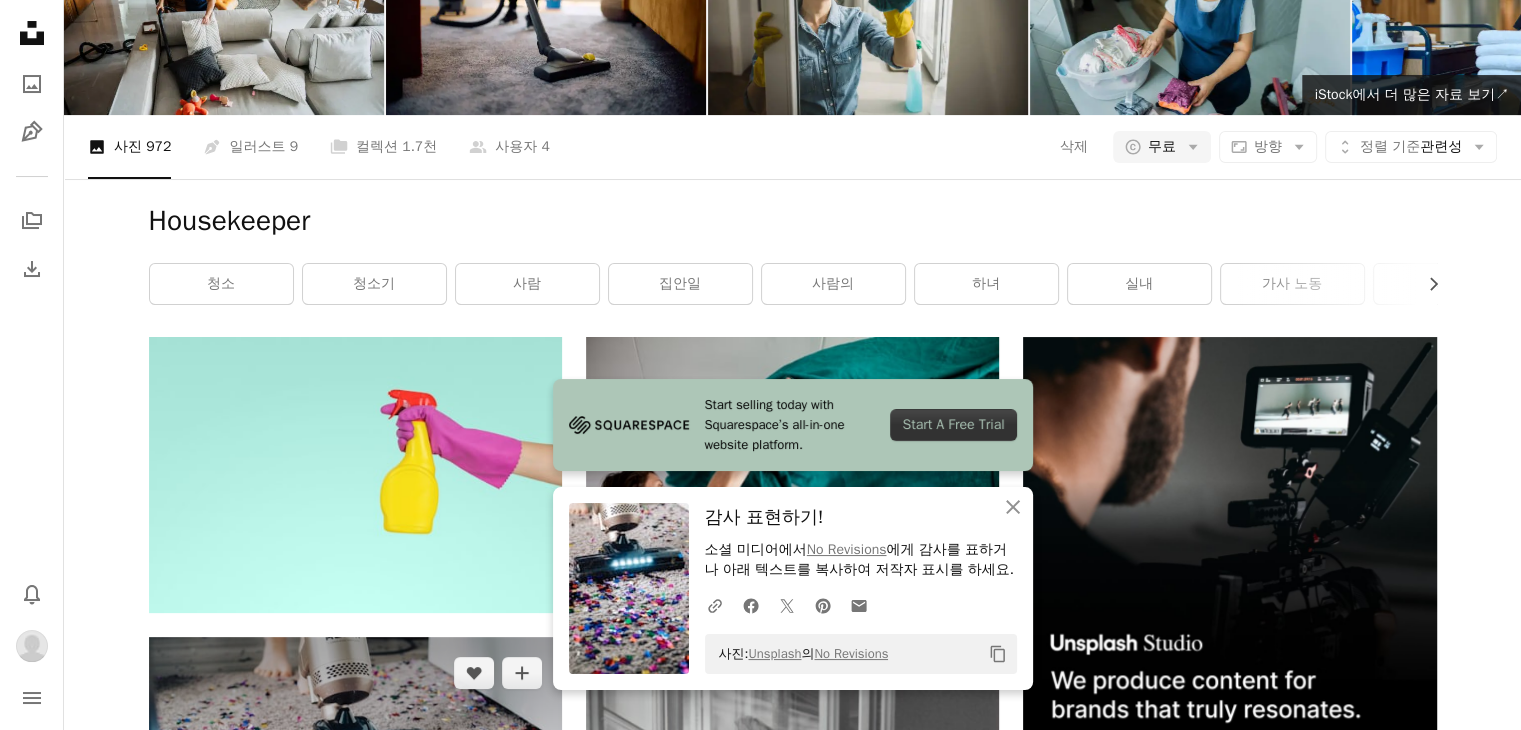 scroll, scrollTop: 0, scrollLeft: 0, axis: both 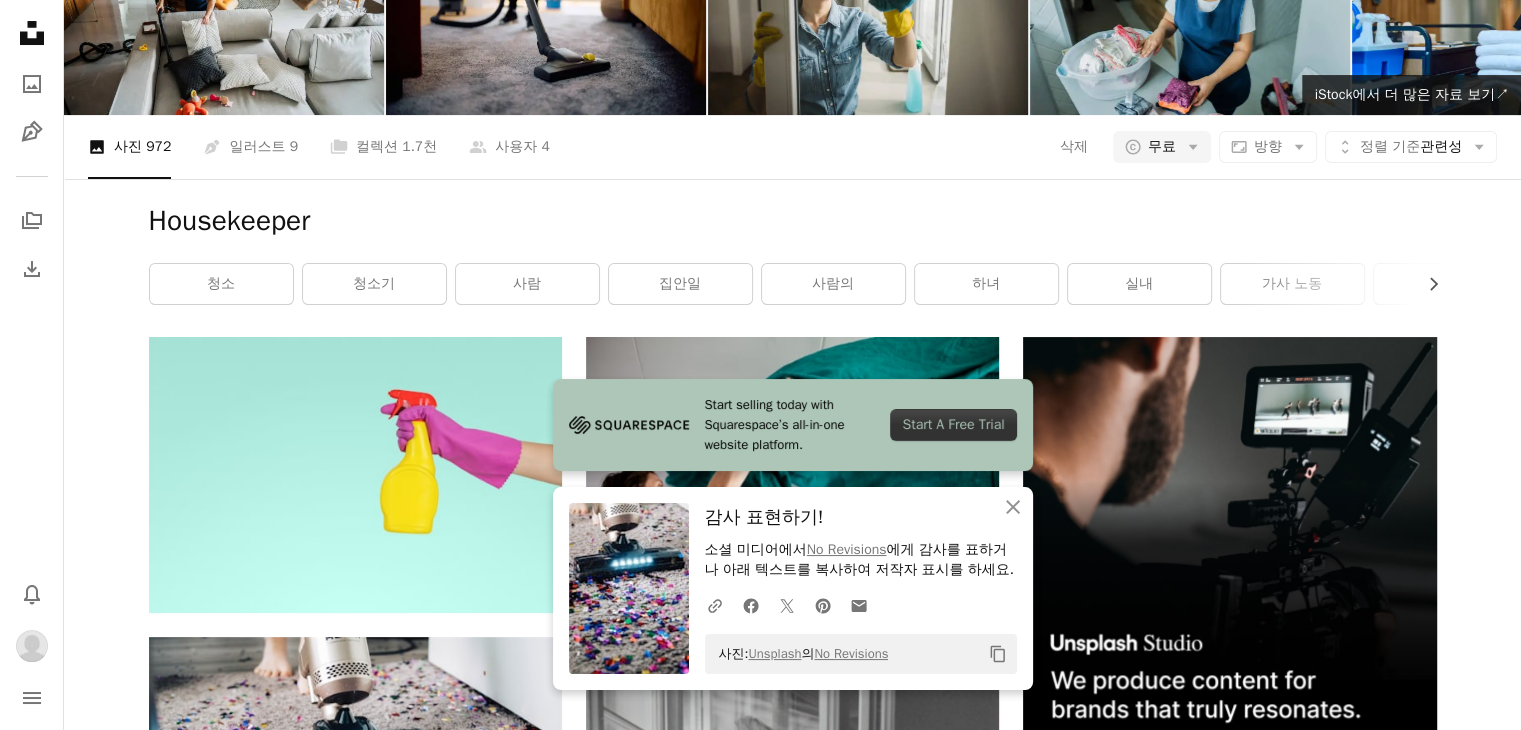 drag, startPoint x: 315, startPoint y: 61, endPoint x: 0, endPoint y: 56, distance: 315.03967 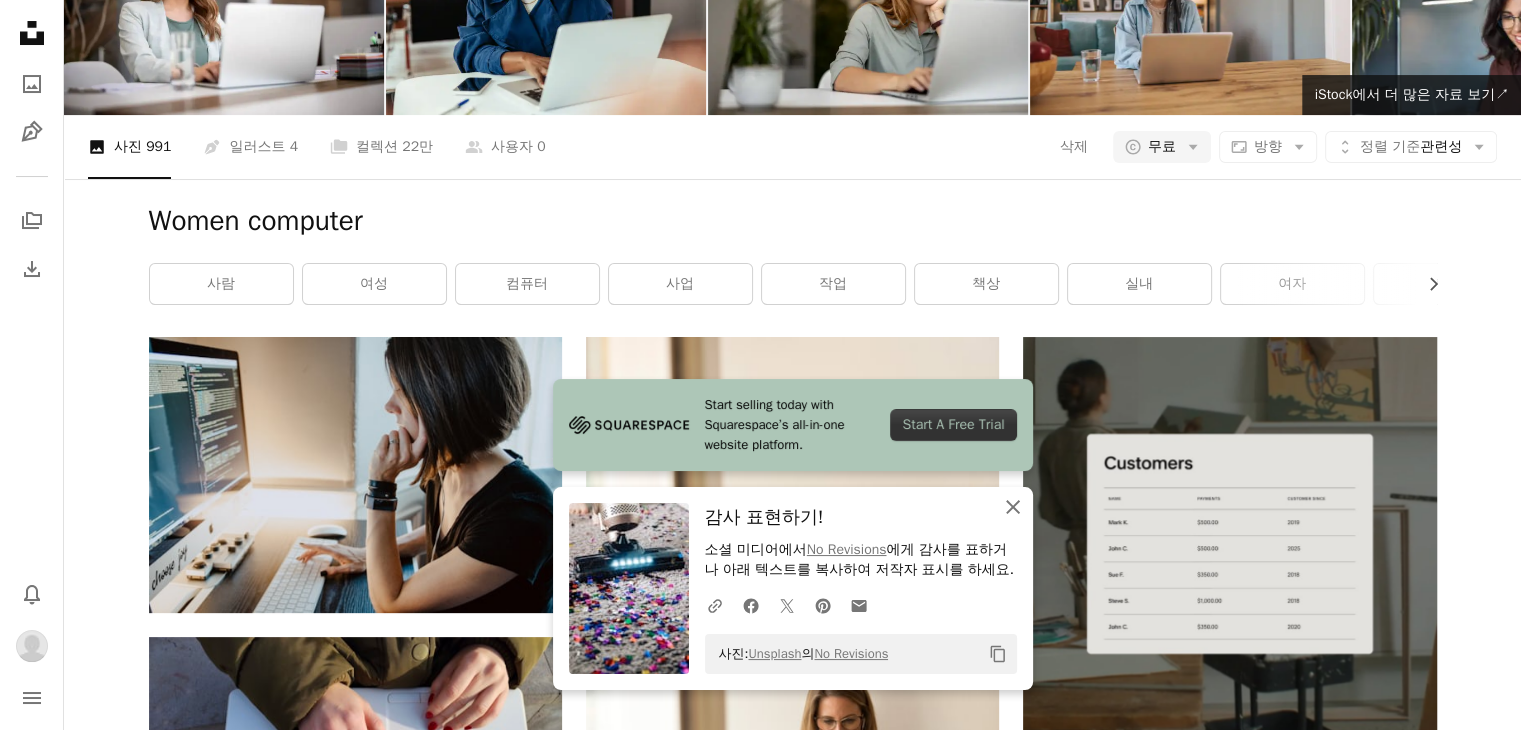 click 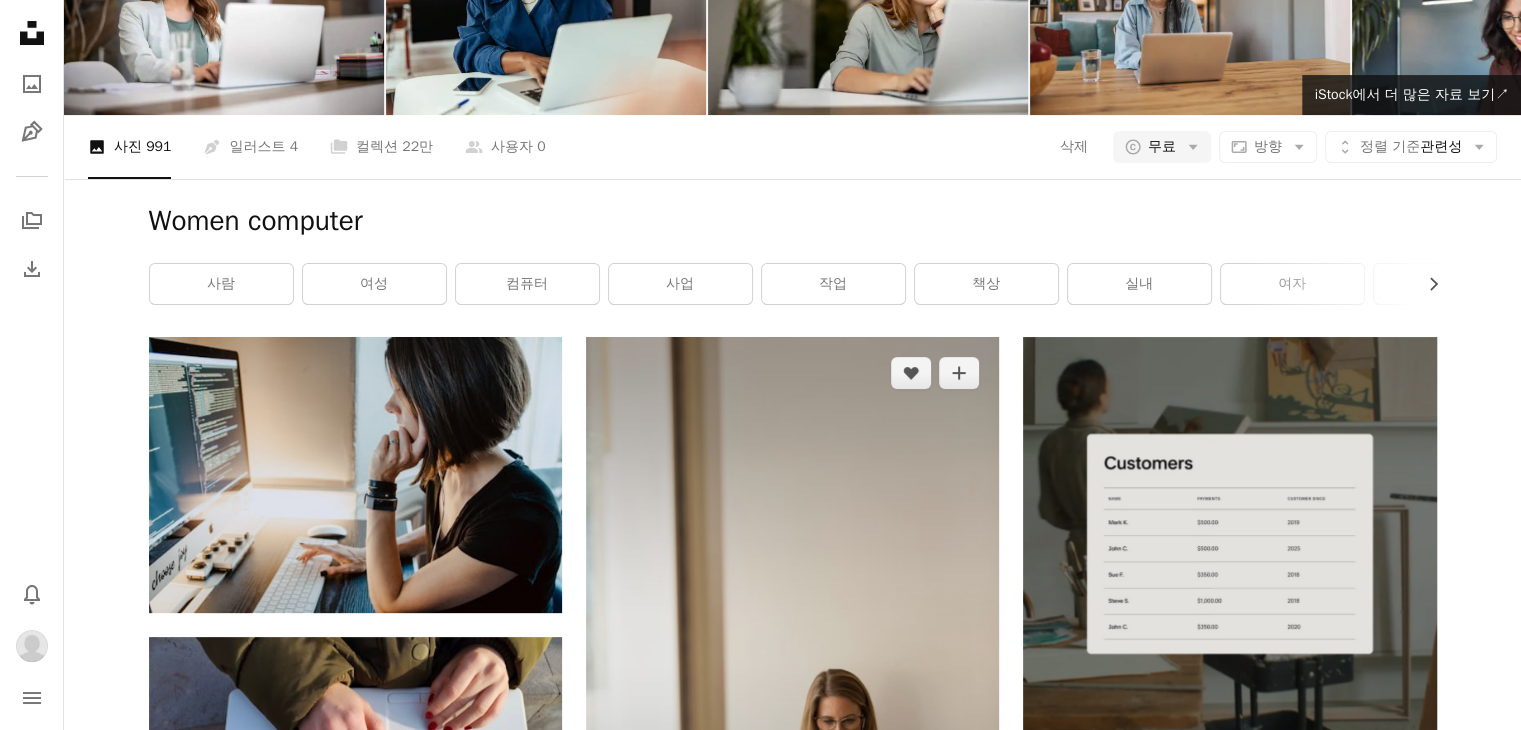 scroll, scrollTop: 300, scrollLeft: 0, axis: vertical 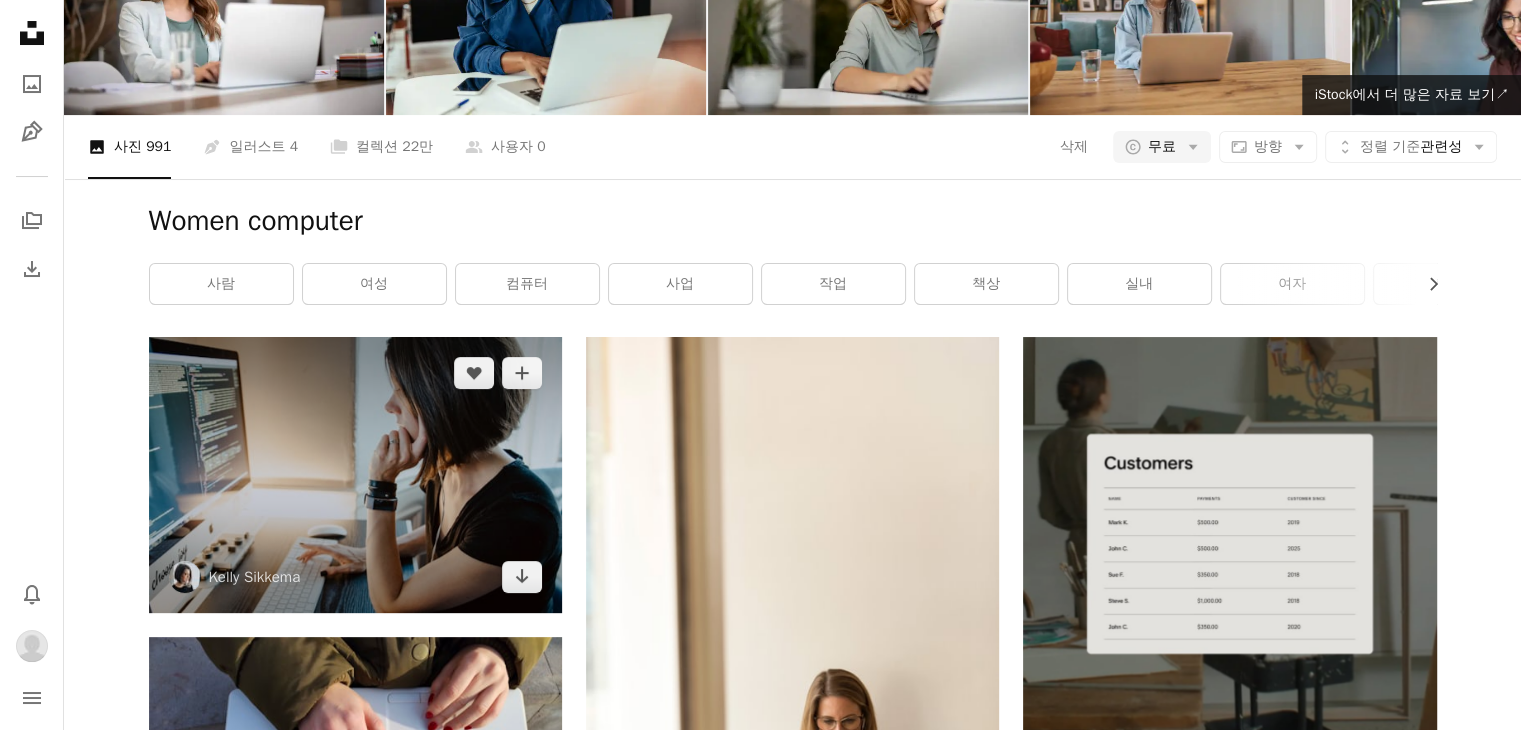 click at bounding box center [355, 474] 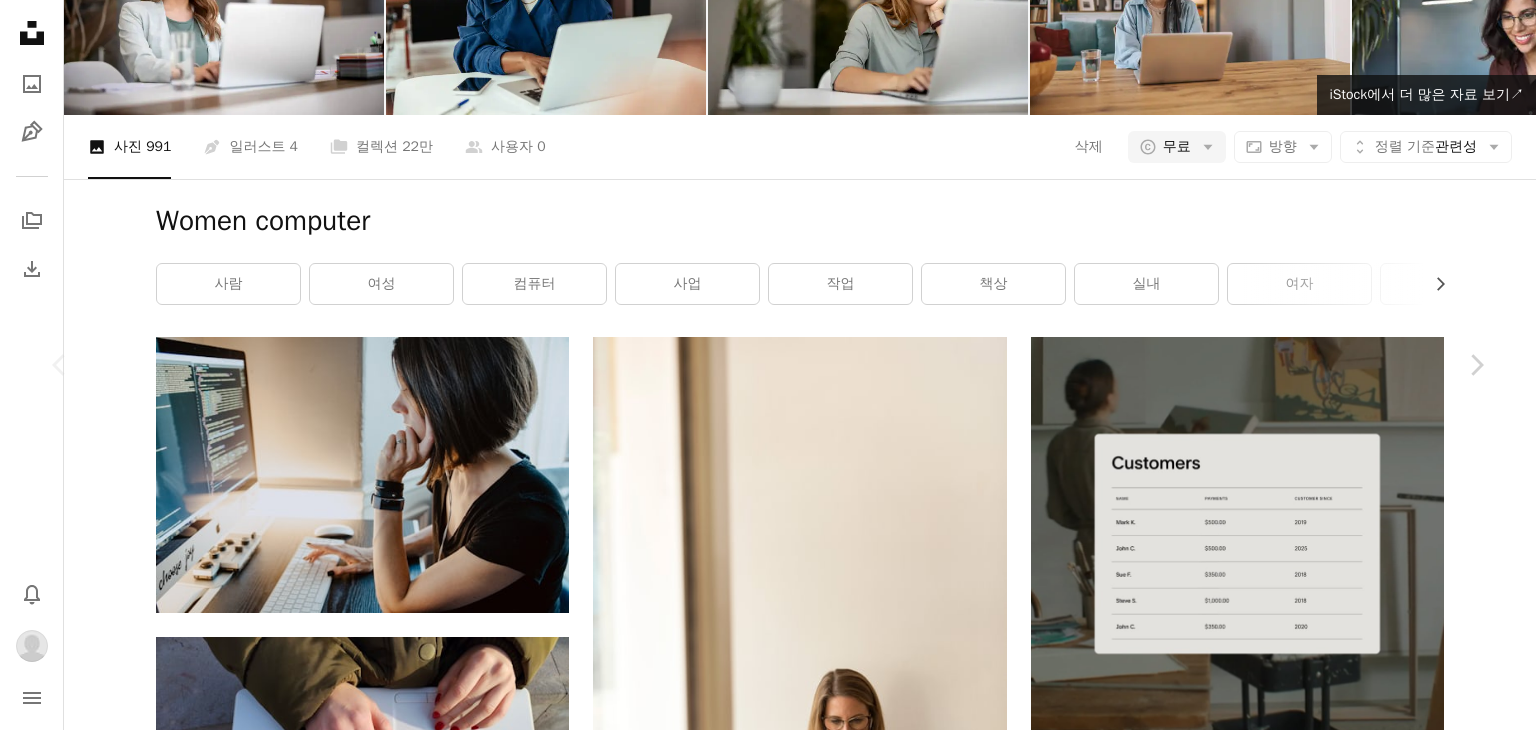 click on "다운로드" at bounding box center (1303, 4037) 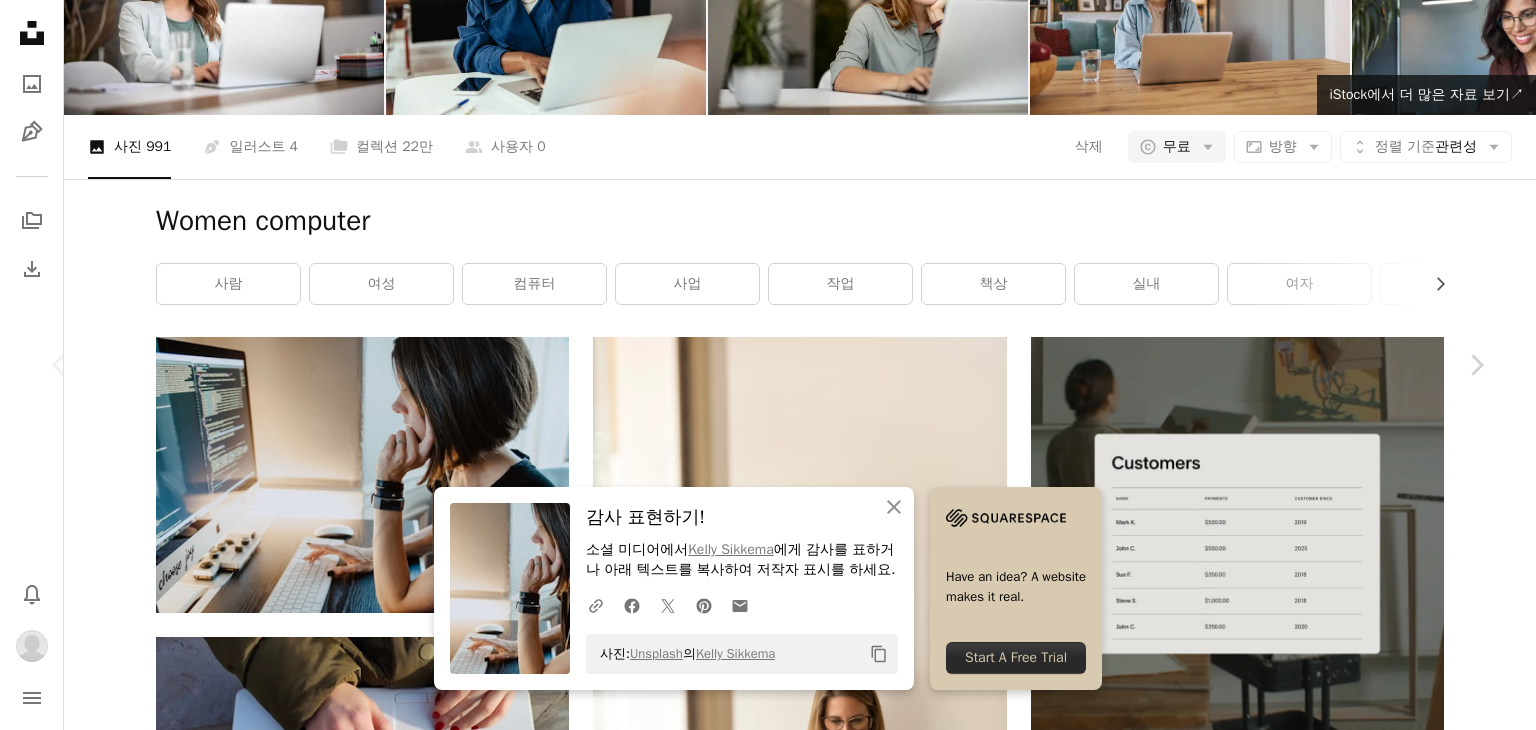 drag, startPoint x: 1476, startPoint y: 154, endPoint x: 1479, endPoint y: 165, distance: 11.401754 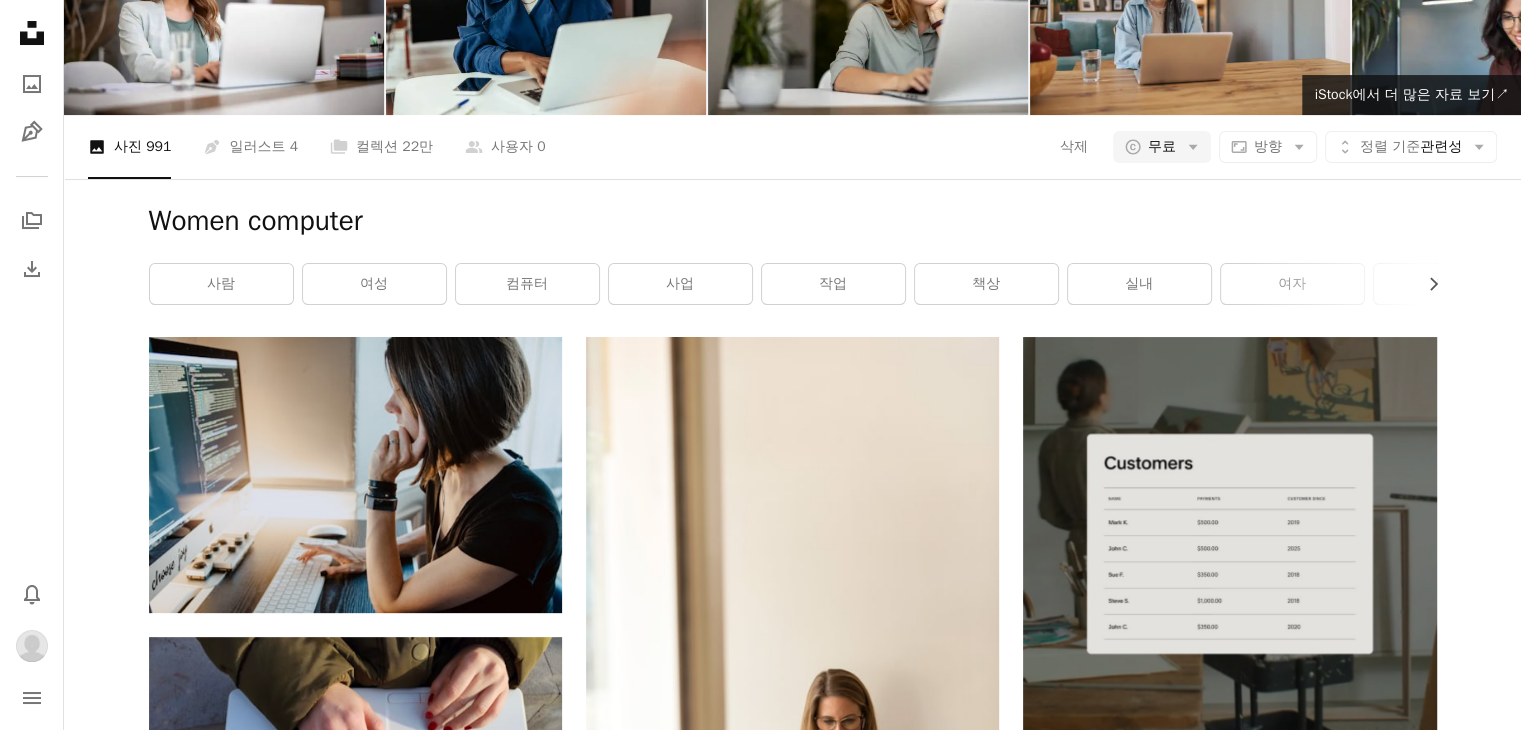 scroll, scrollTop: 900, scrollLeft: 0, axis: vertical 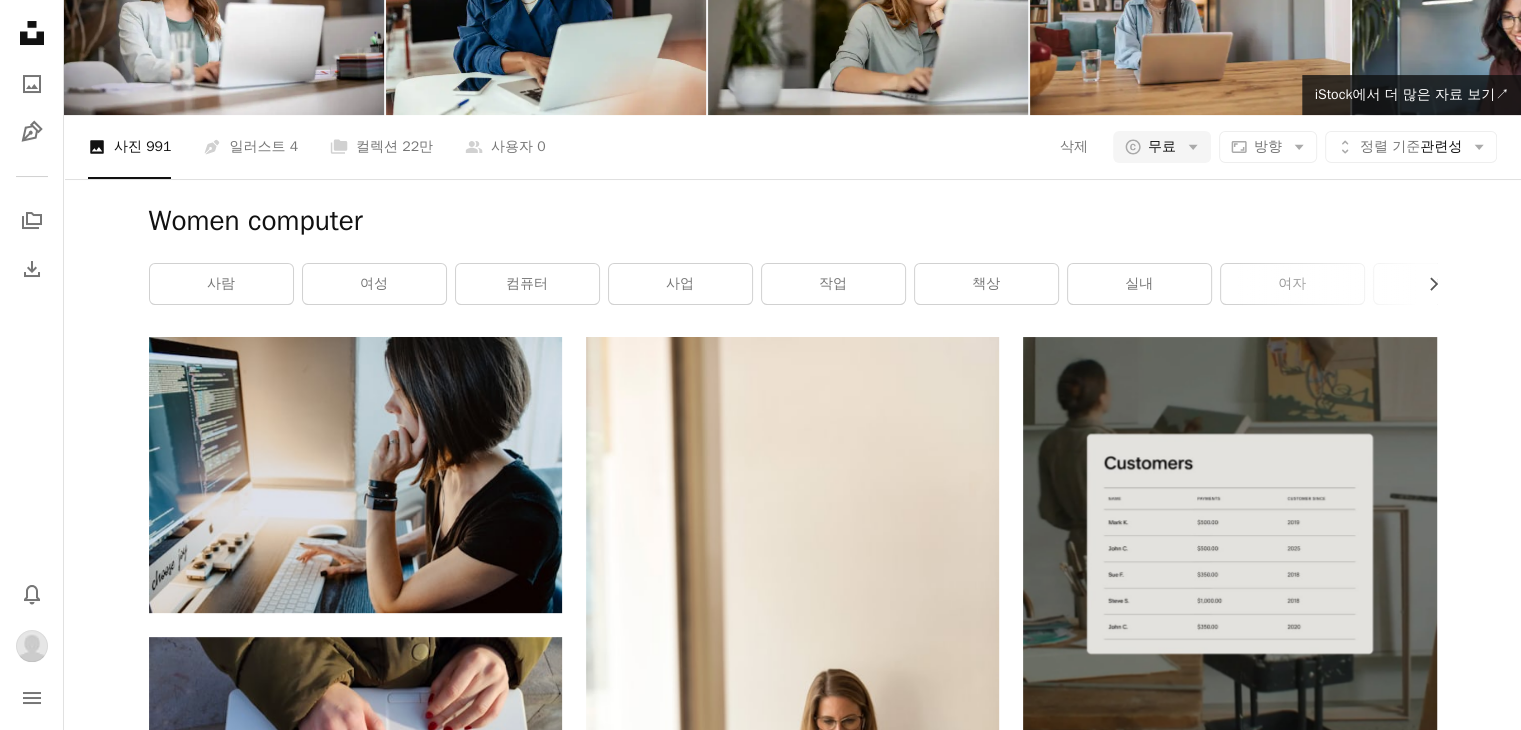 click at bounding box center (1229, 1034) 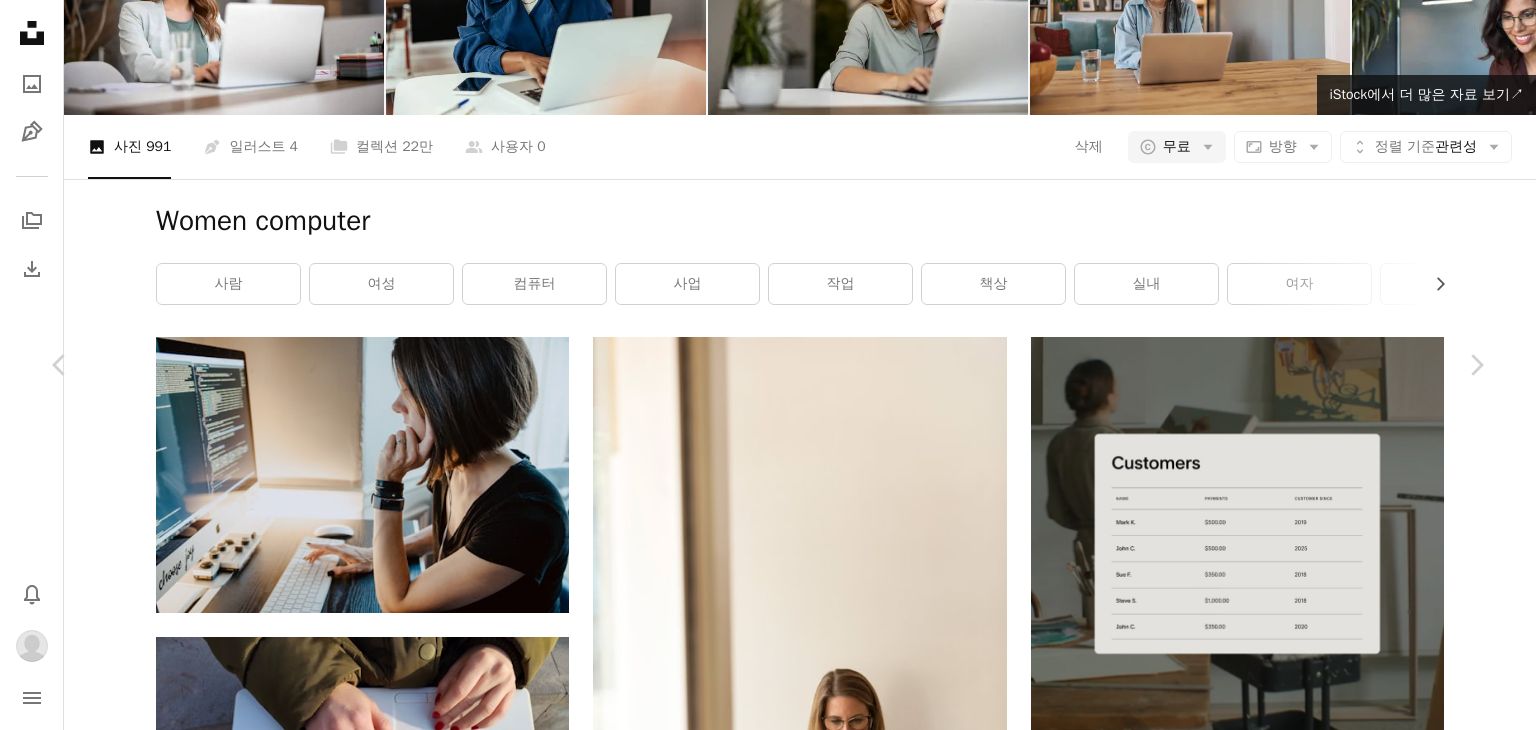 click on "다운로드" at bounding box center [1303, 4037] 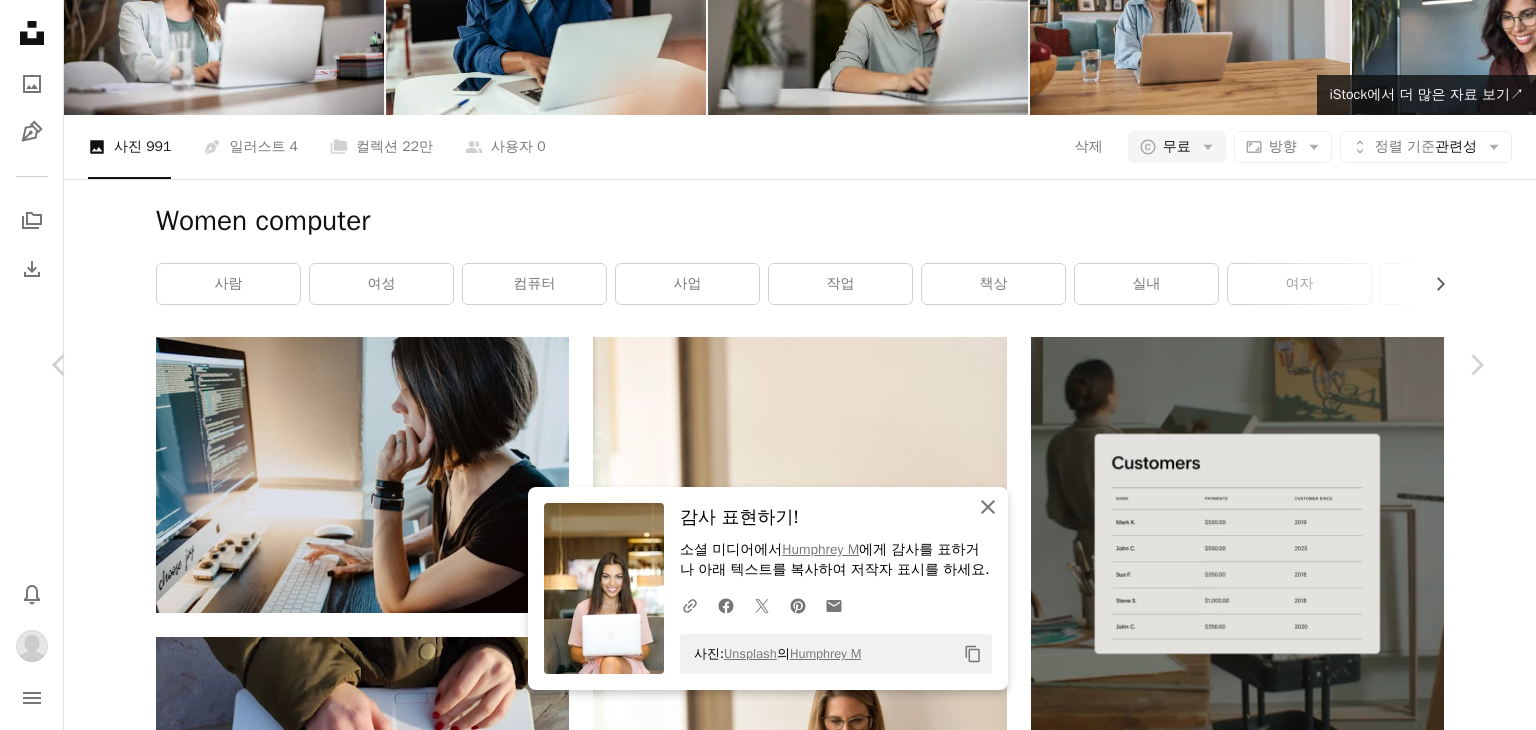 drag, startPoint x: 985, startPoint y: 486, endPoint x: 948, endPoint y: 5, distance: 482.421 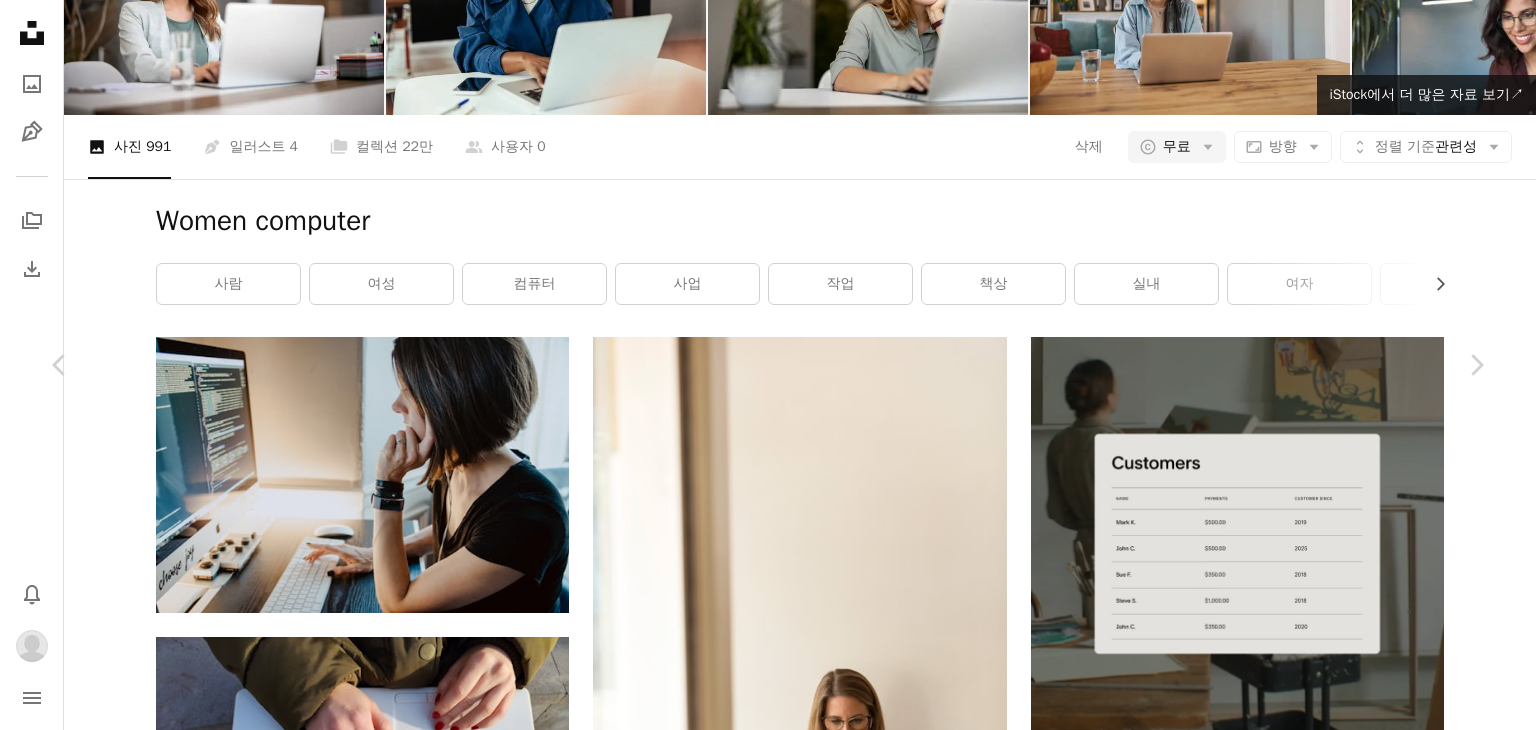 click on "[DATE]" at bounding box center [768, 4355] 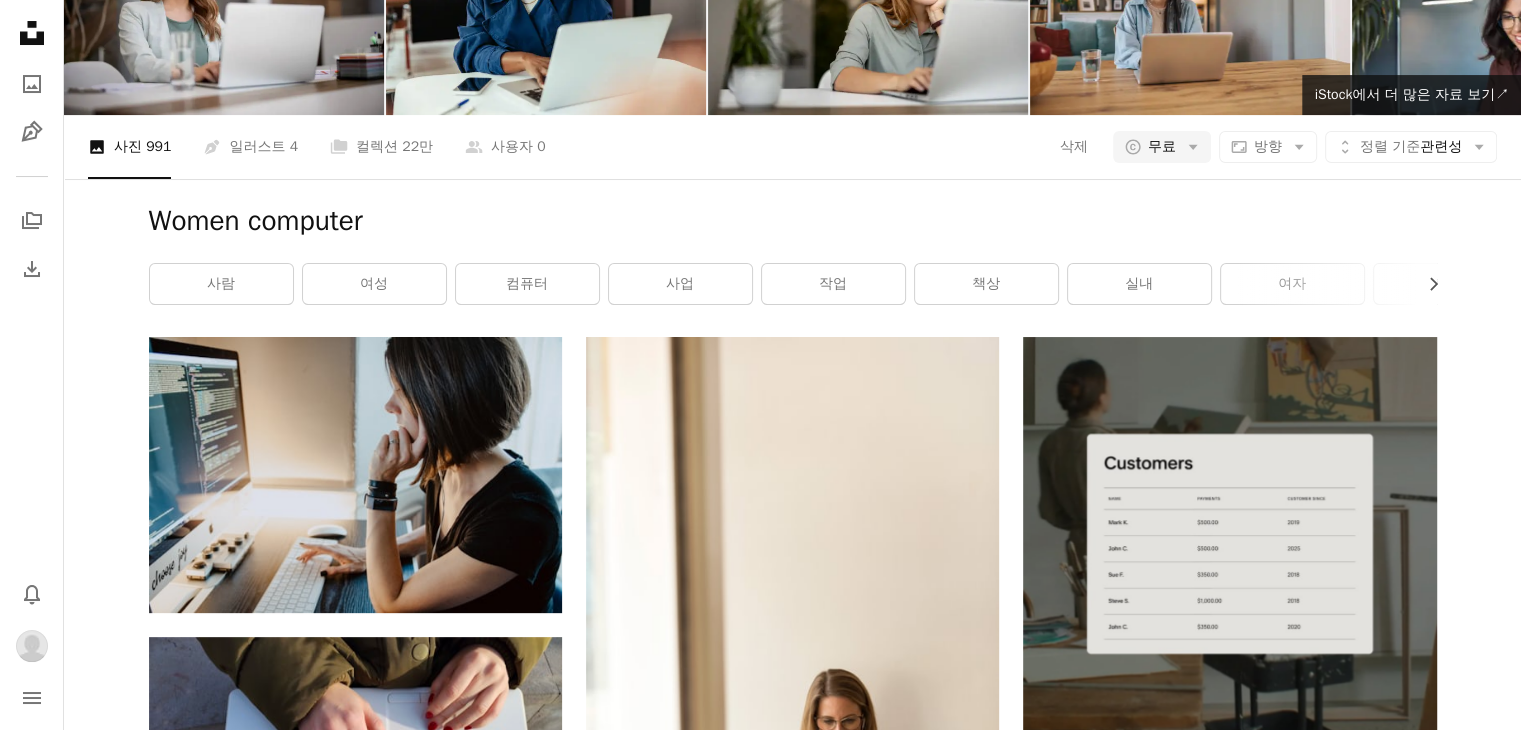 scroll, scrollTop: 0, scrollLeft: 0, axis: both 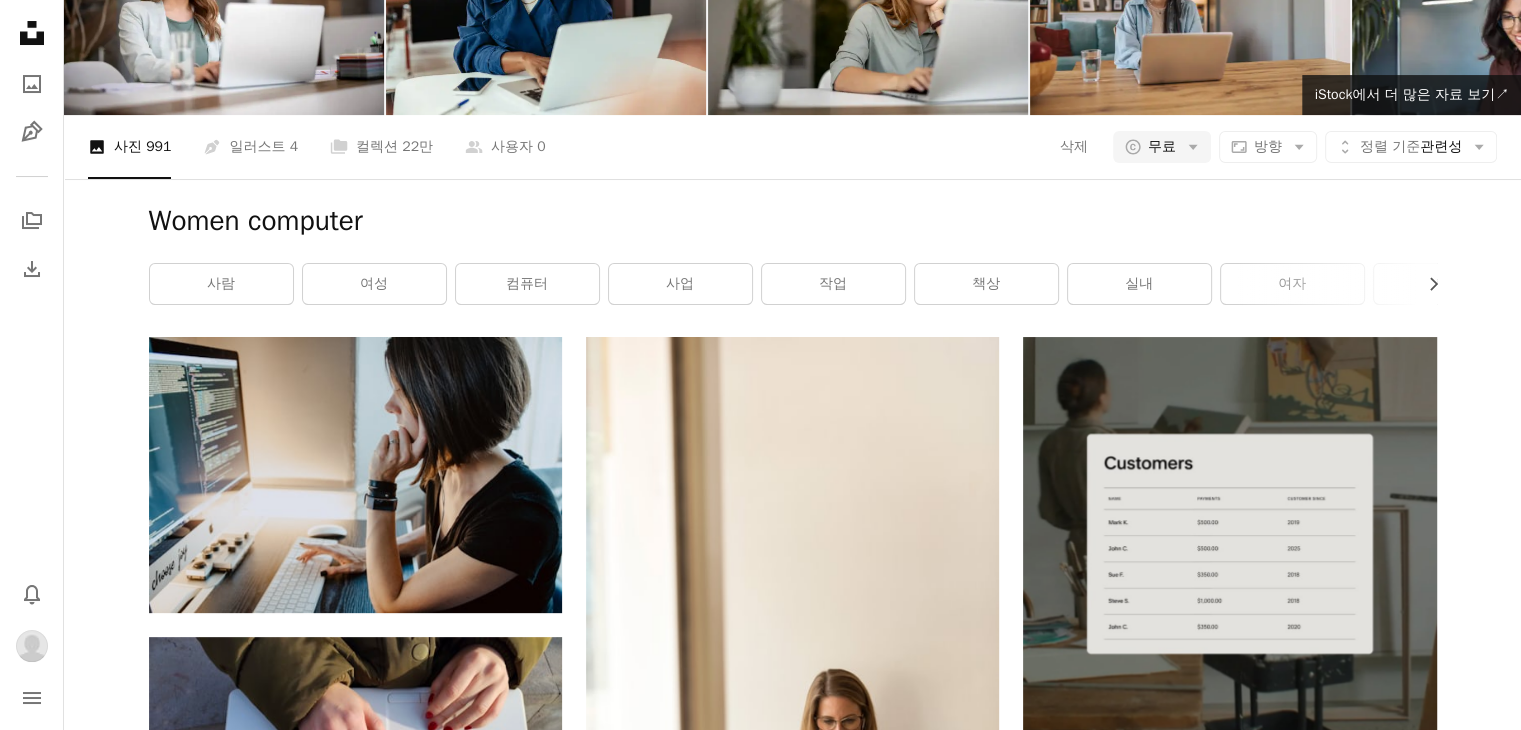 click on "**********" at bounding box center (637, -130) 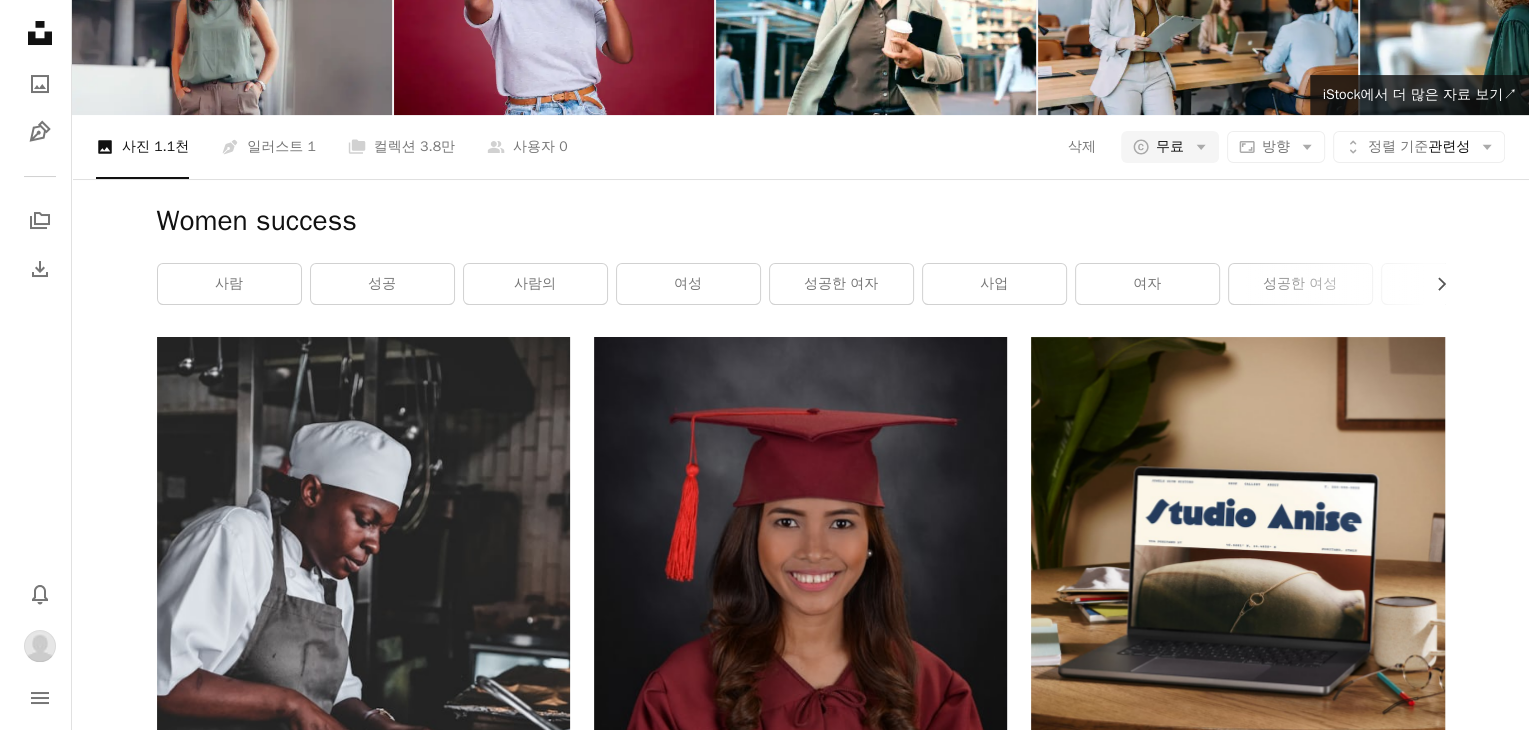scroll, scrollTop: 2500, scrollLeft: 0, axis: vertical 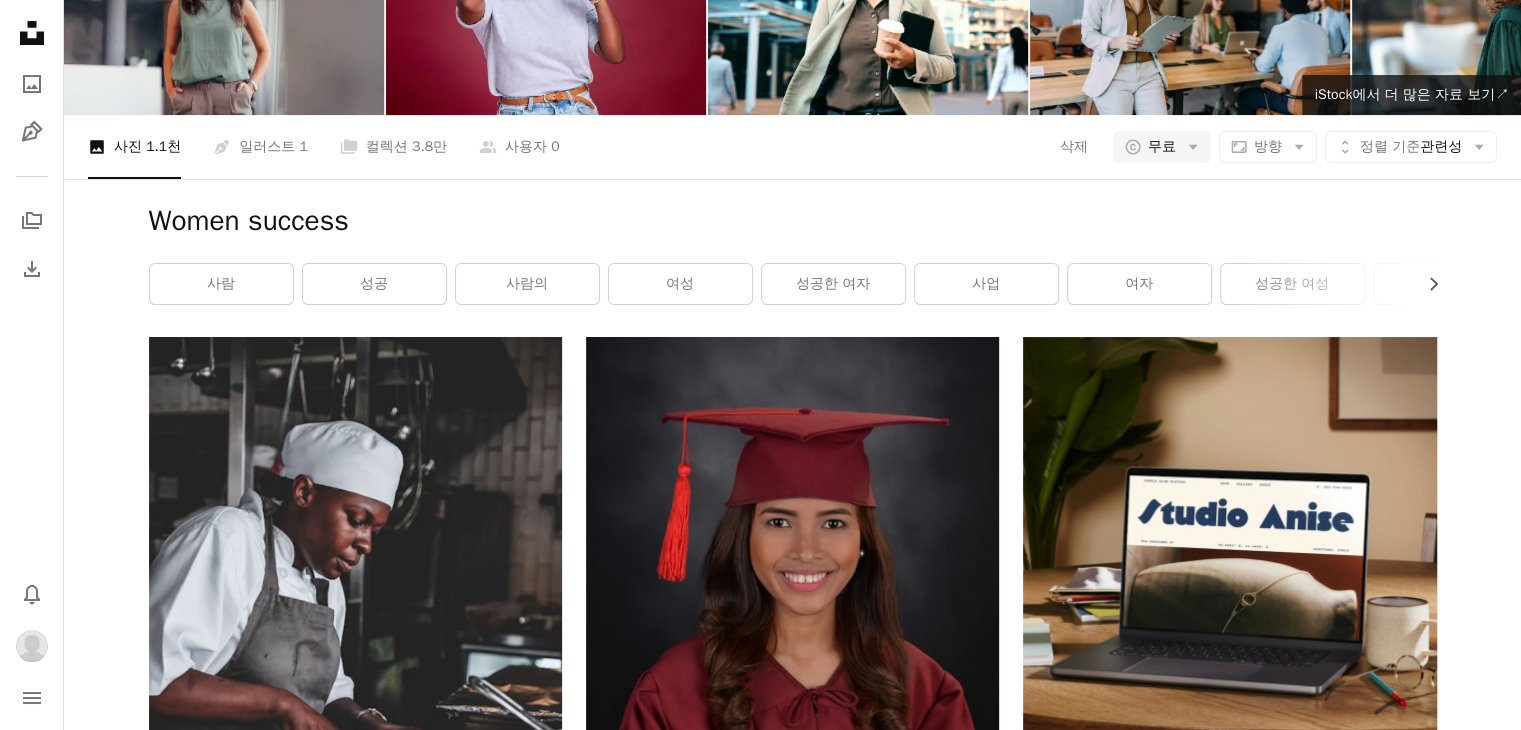 click at bounding box center [792, 2593] 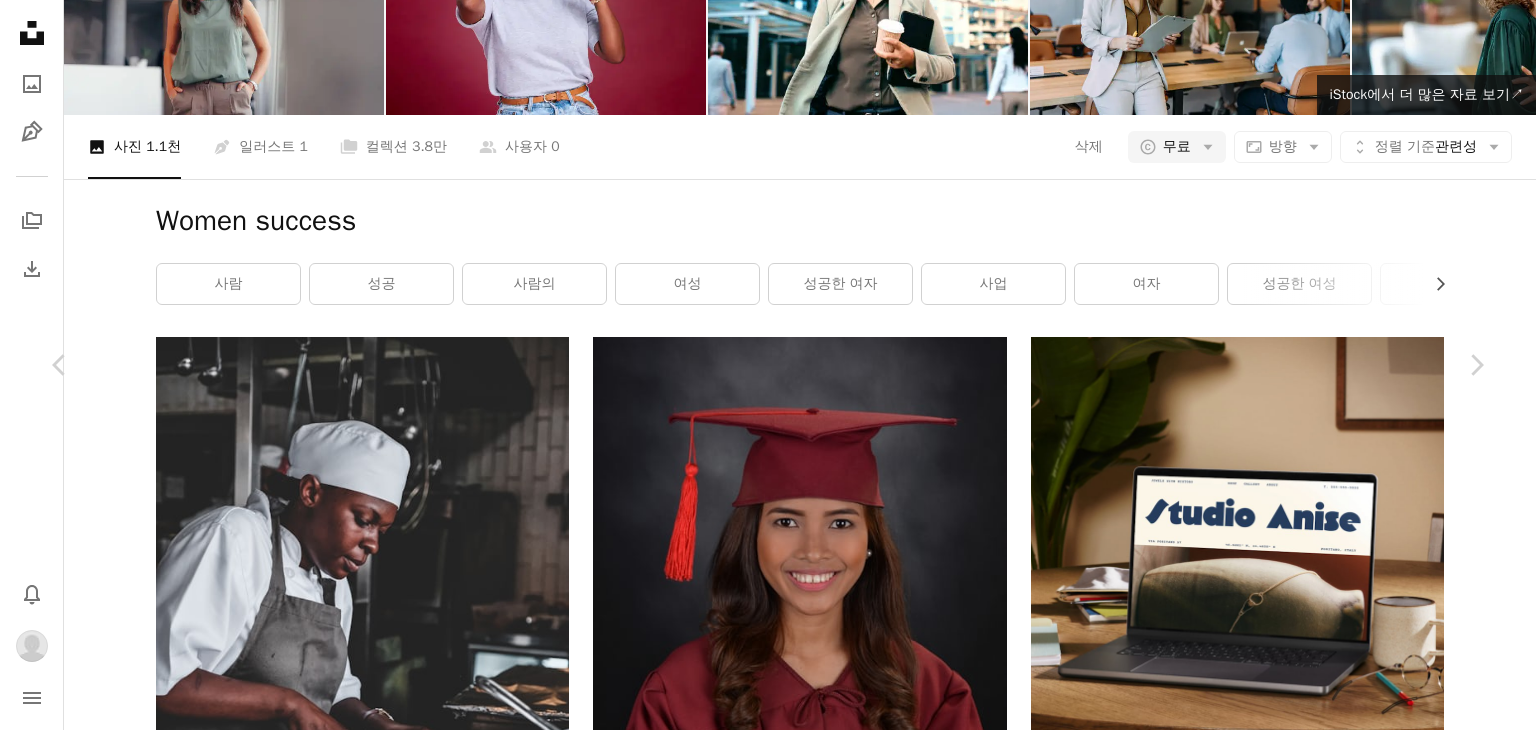 click on "다운로드" at bounding box center (1303, 4703) 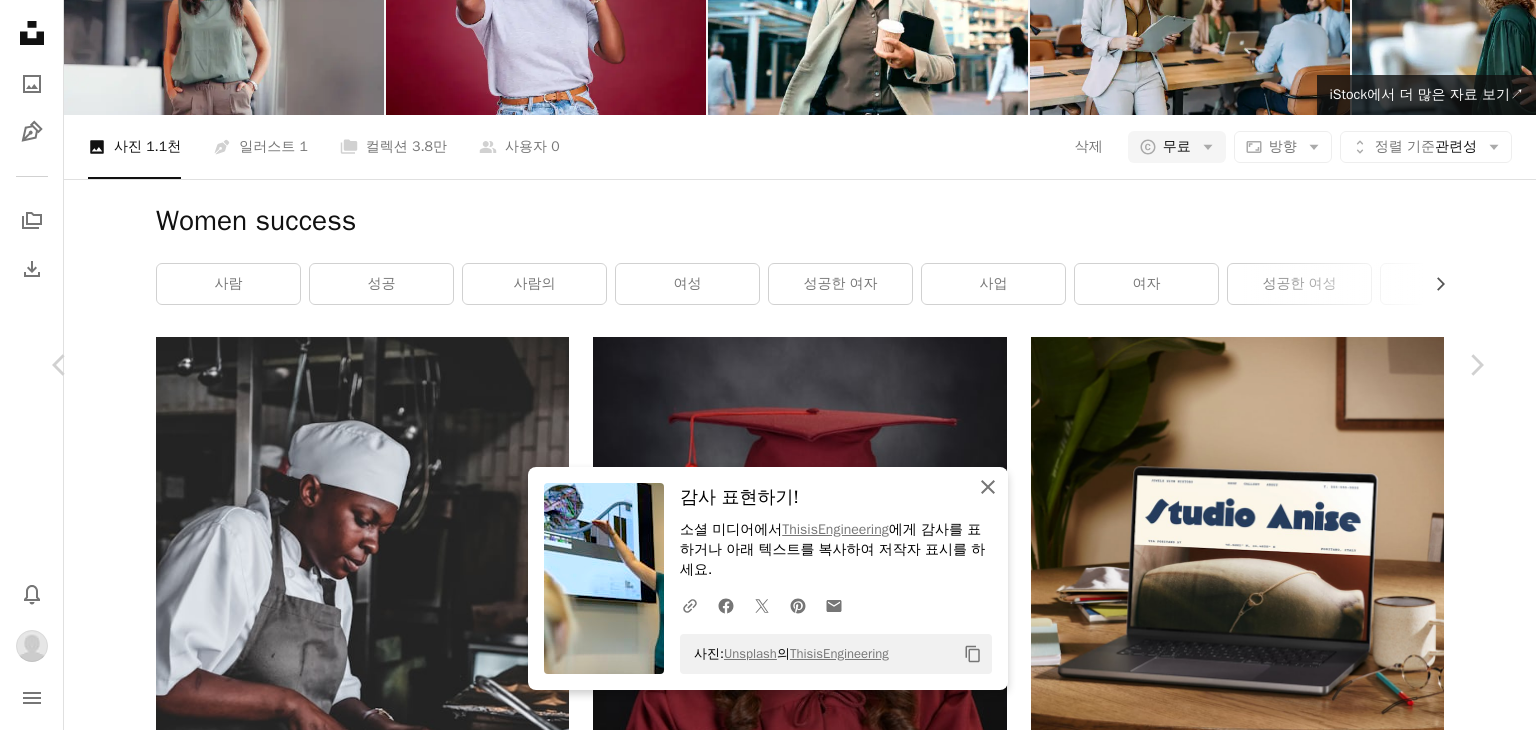 click on "An X shape" 